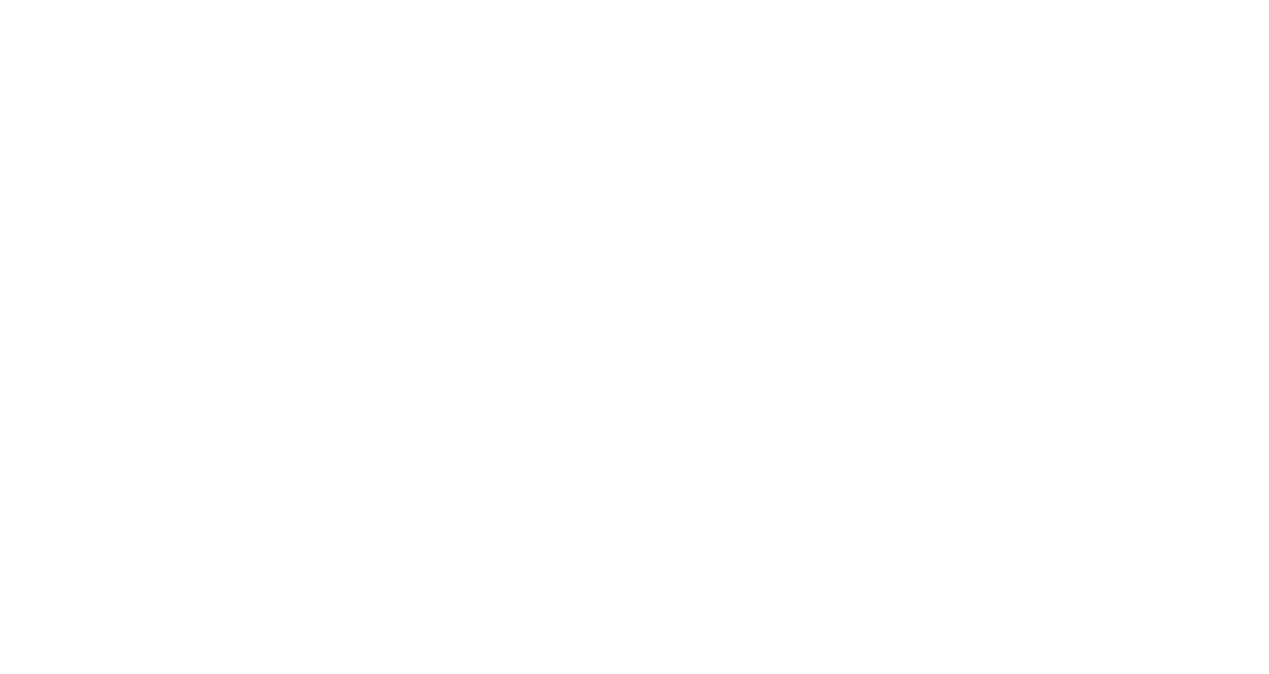 scroll, scrollTop: 0, scrollLeft: 0, axis: both 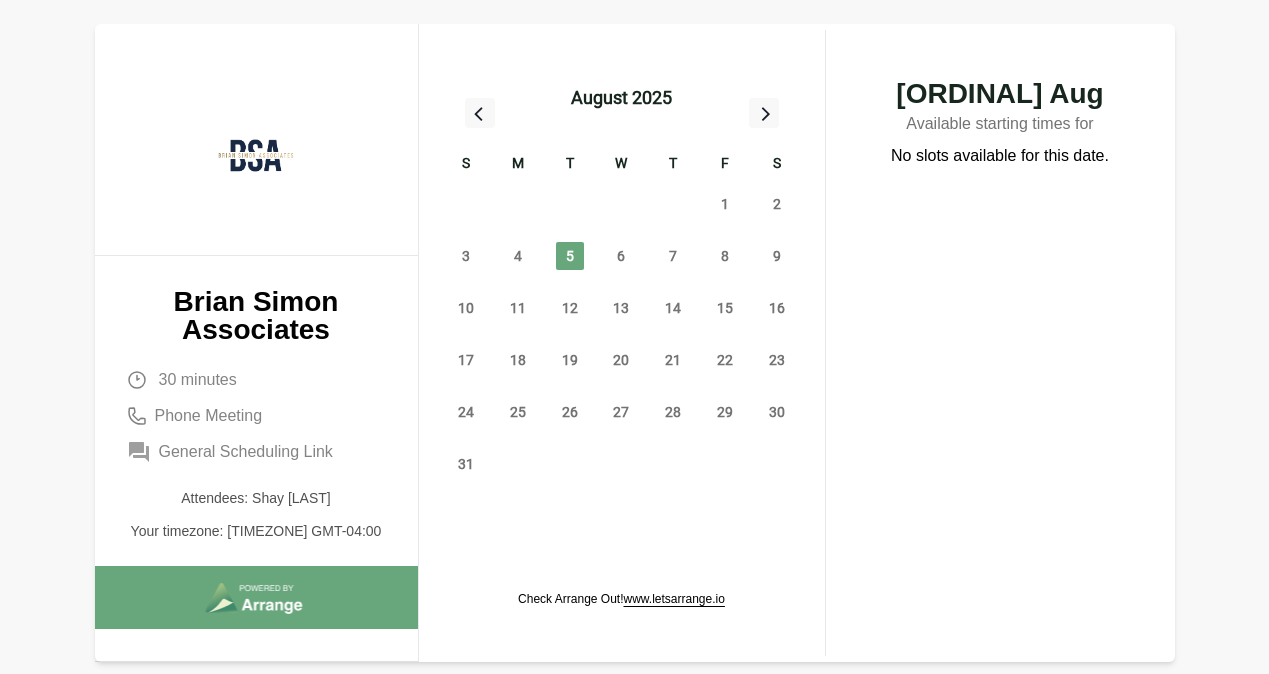 click on "6" 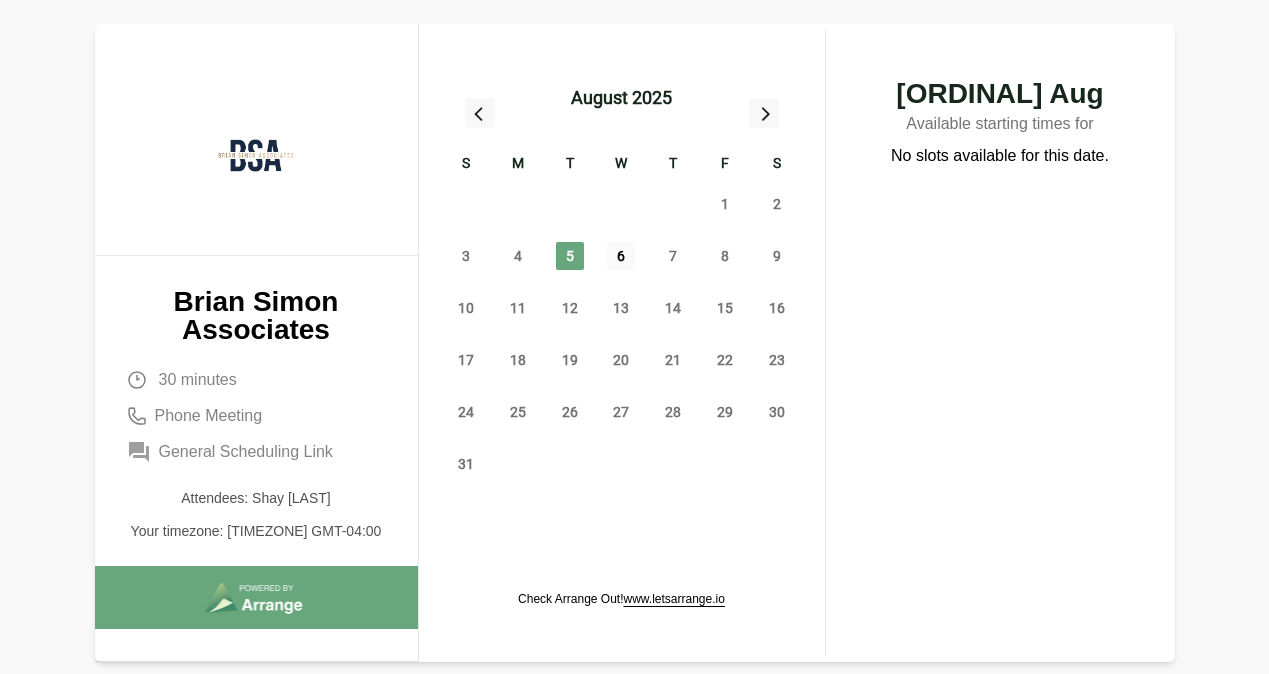 click on "6" at bounding box center (621, 256) 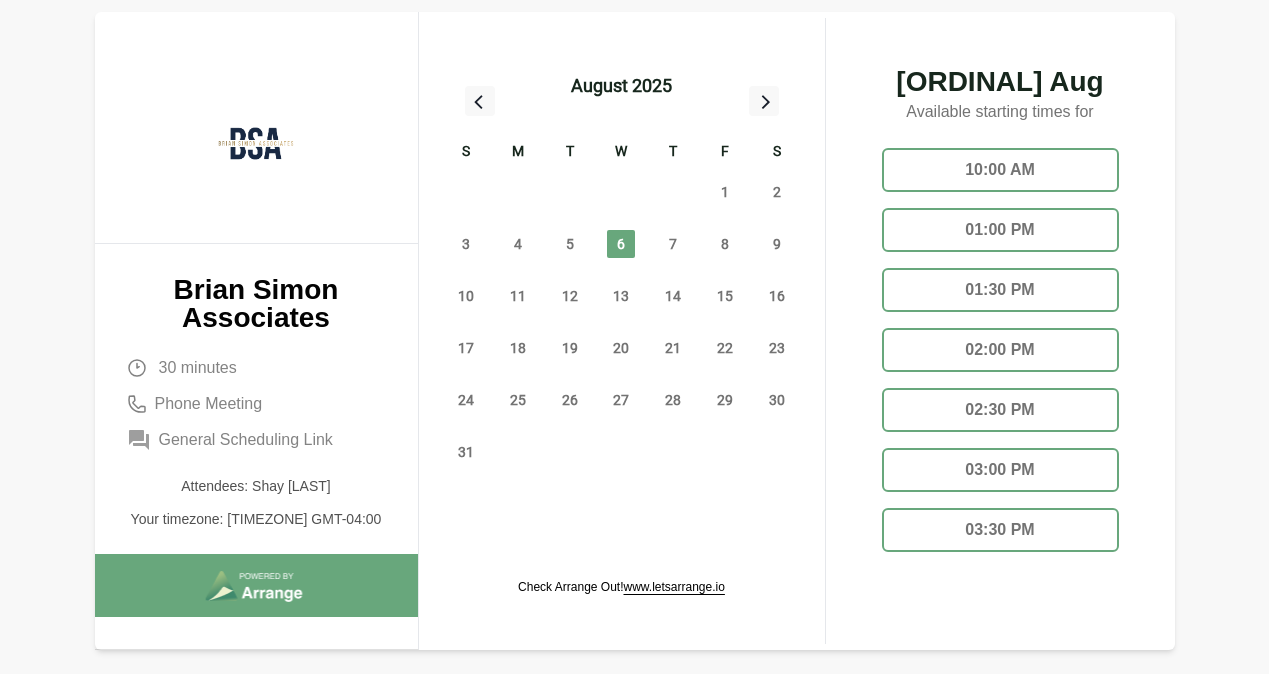 scroll, scrollTop: 13, scrollLeft: 0, axis: vertical 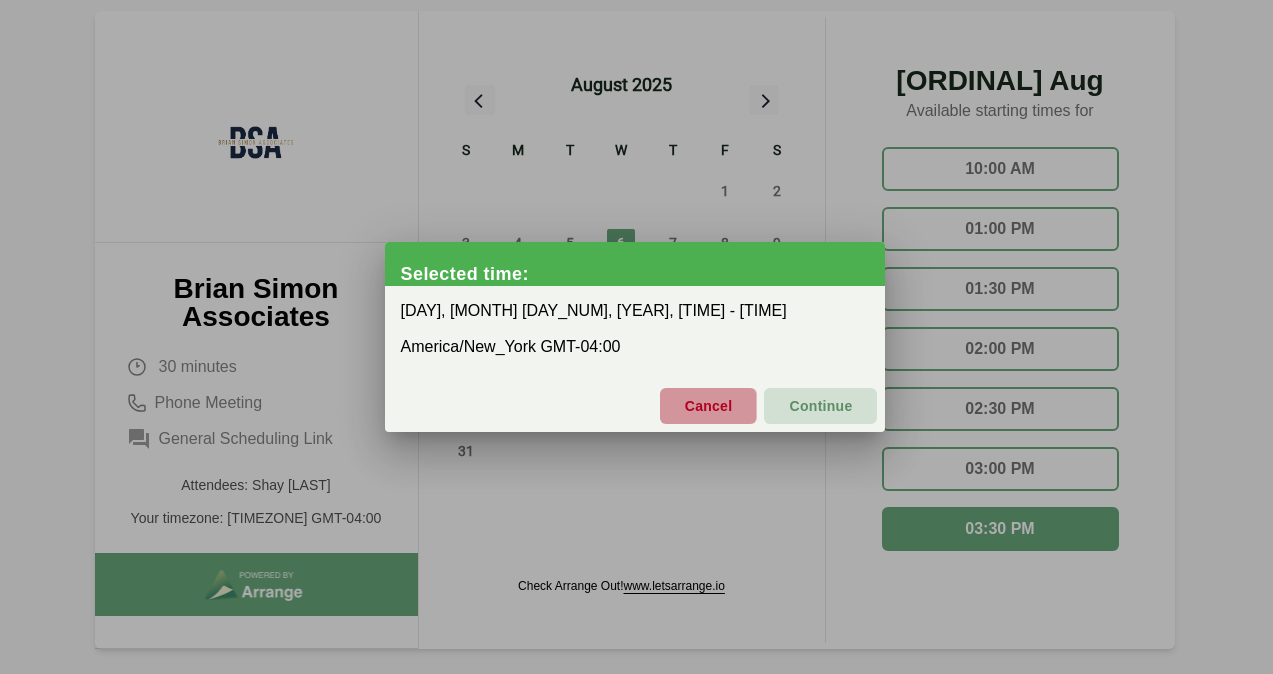 click on "Cancel" 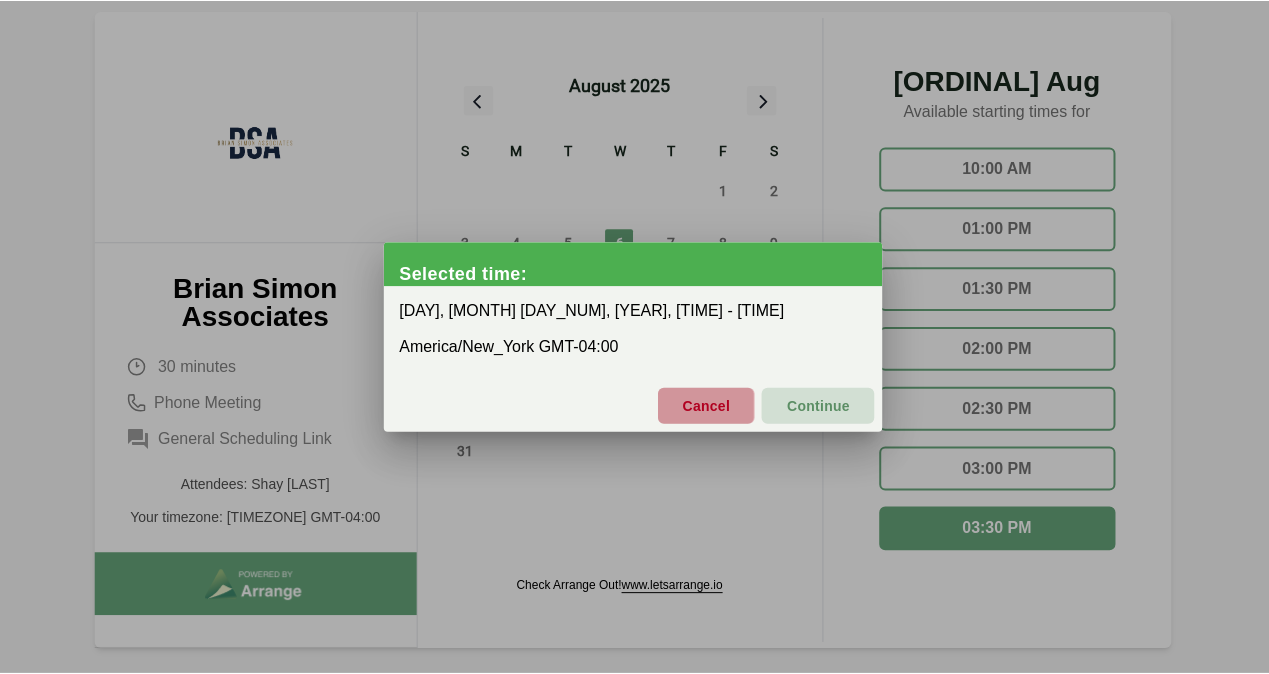 scroll, scrollTop: 13, scrollLeft: 0, axis: vertical 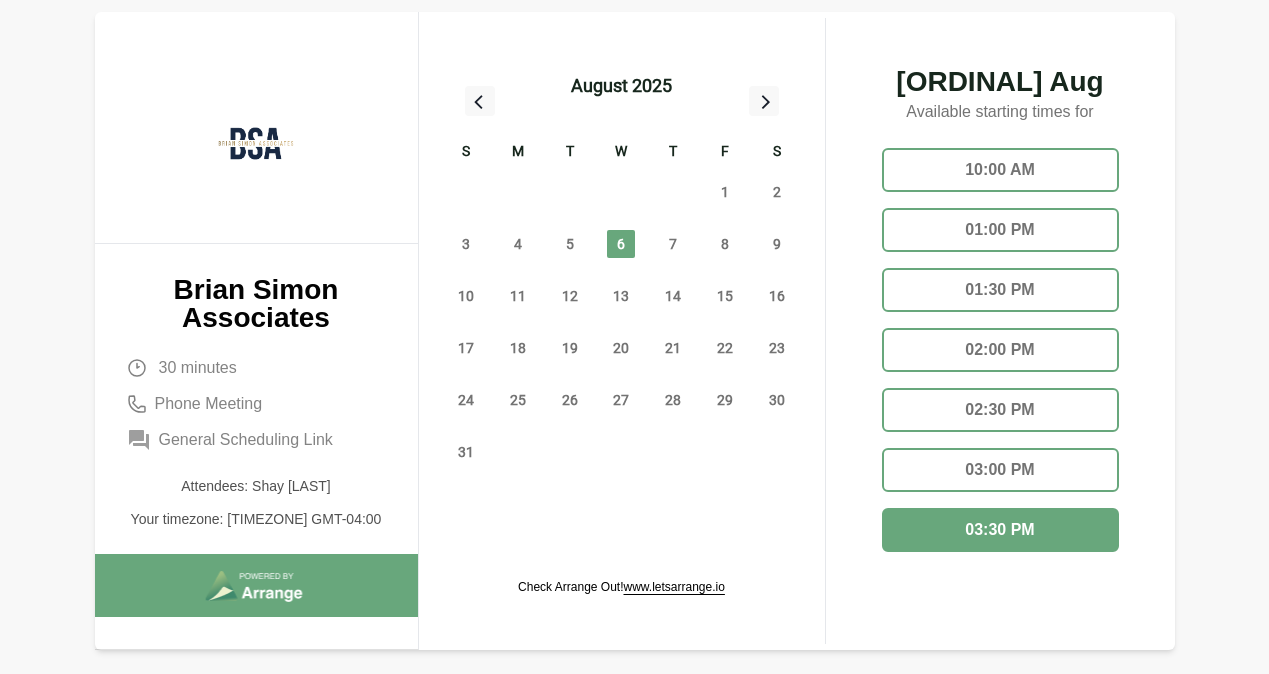 click on "03:00 PM" at bounding box center [1000, 470] 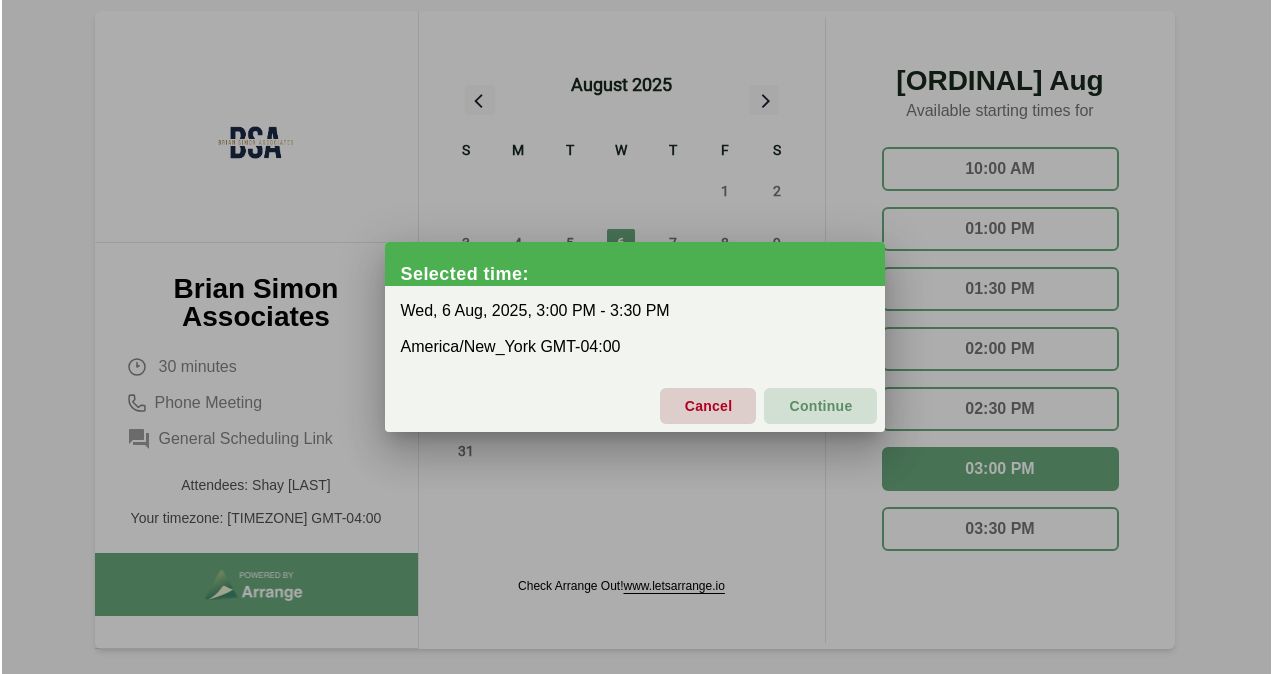 scroll, scrollTop: 0, scrollLeft: 0, axis: both 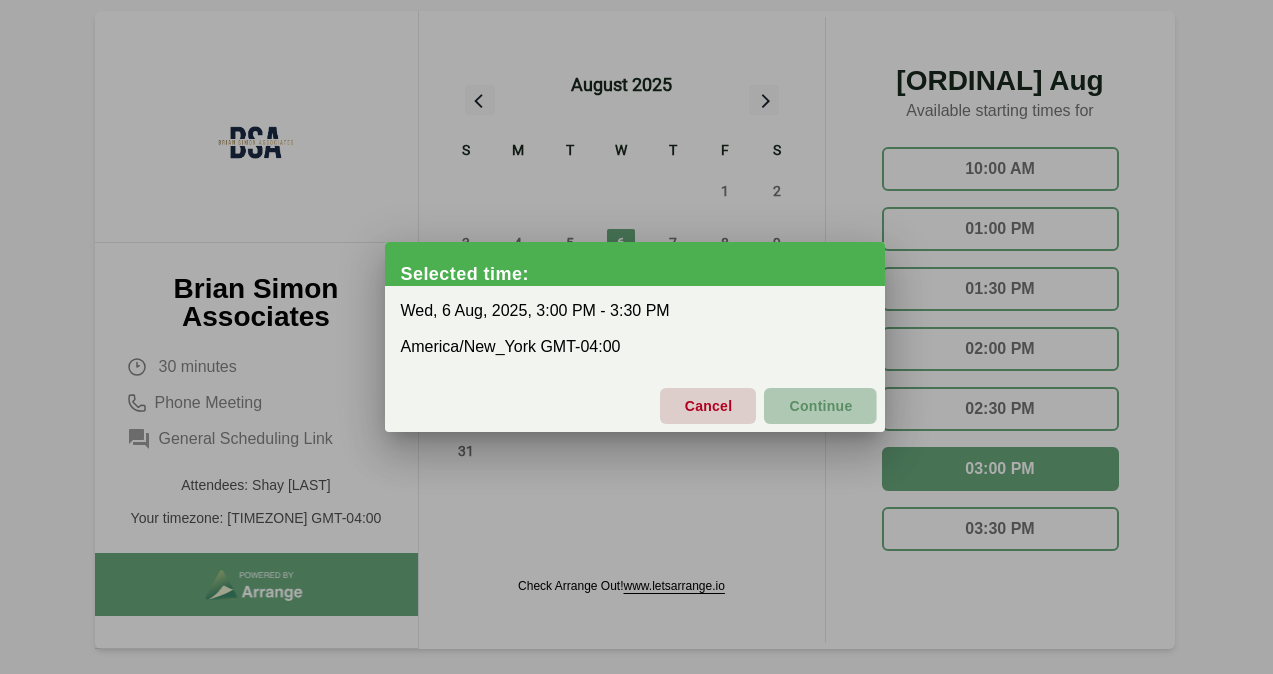 click on "Continue" 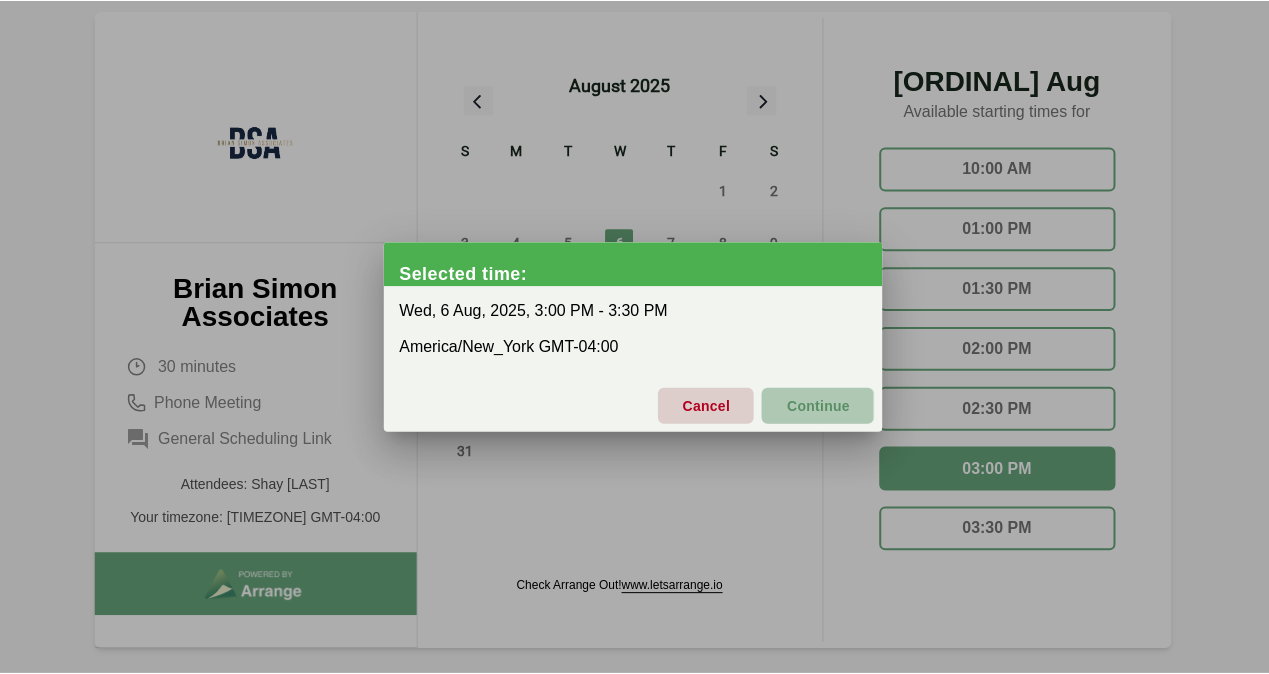 scroll, scrollTop: 13, scrollLeft: 0, axis: vertical 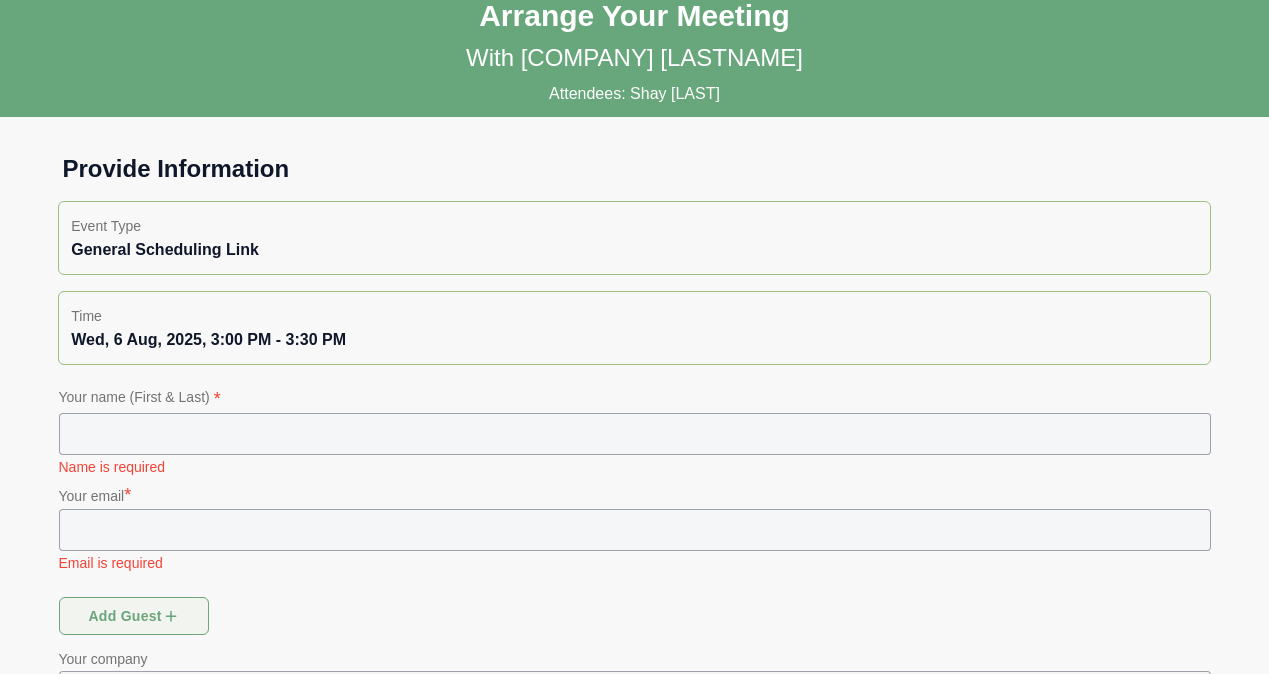 click on "Event Type General Scheduling Link" at bounding box center [634, 238] 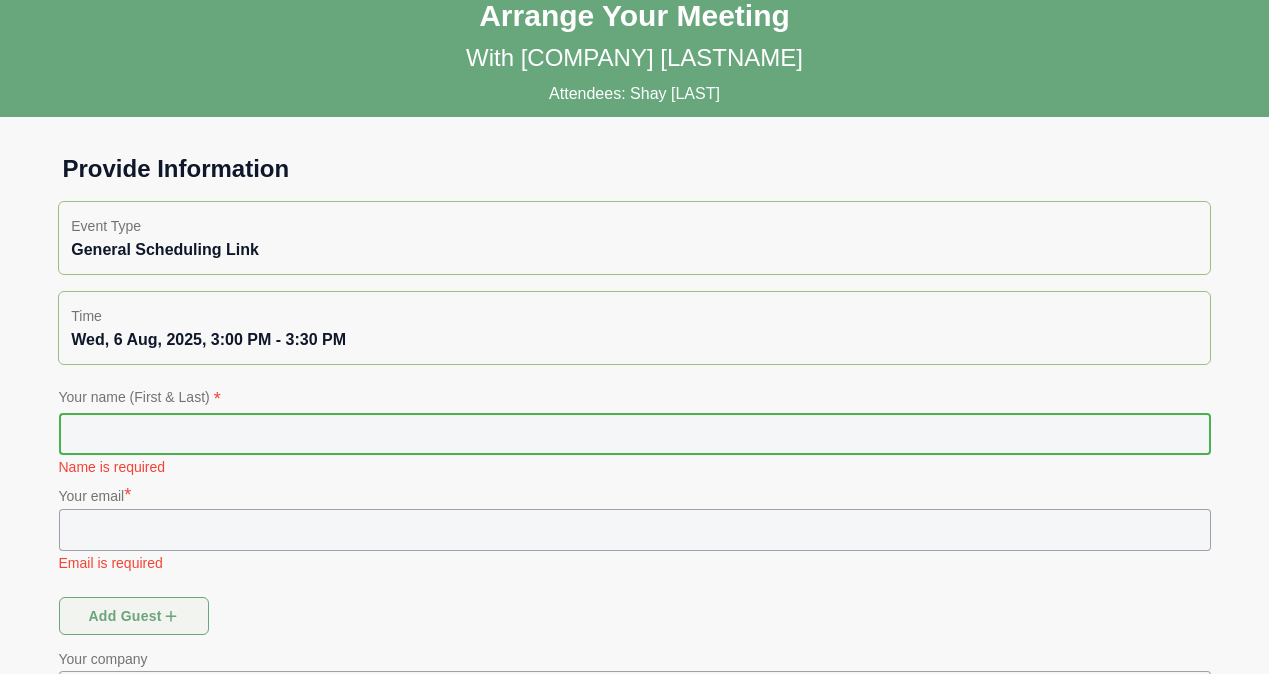 type on "**********" 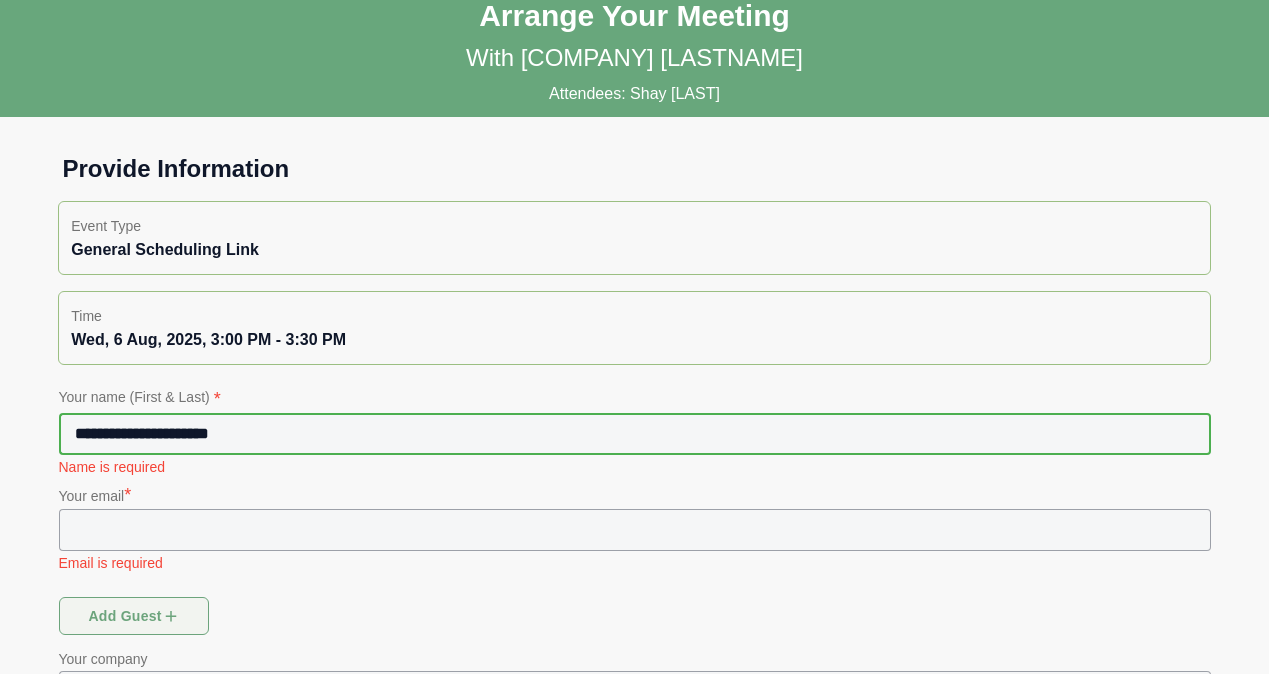 type on "**********" 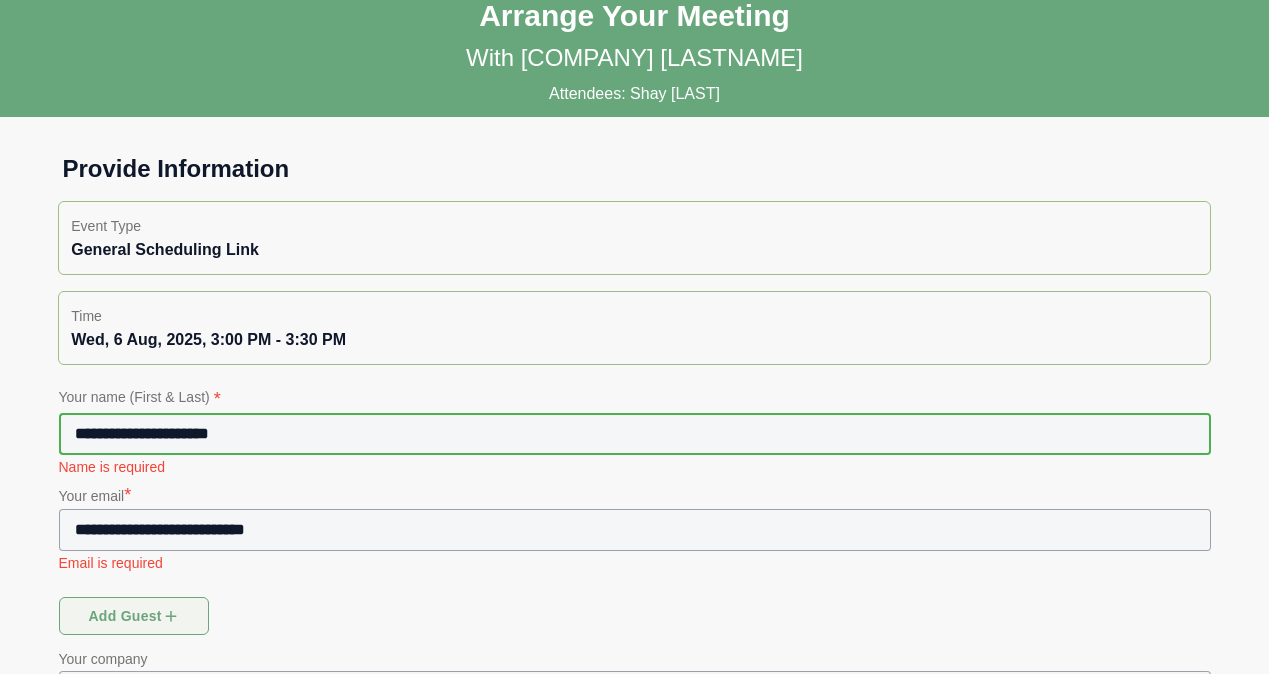 type on "**********" 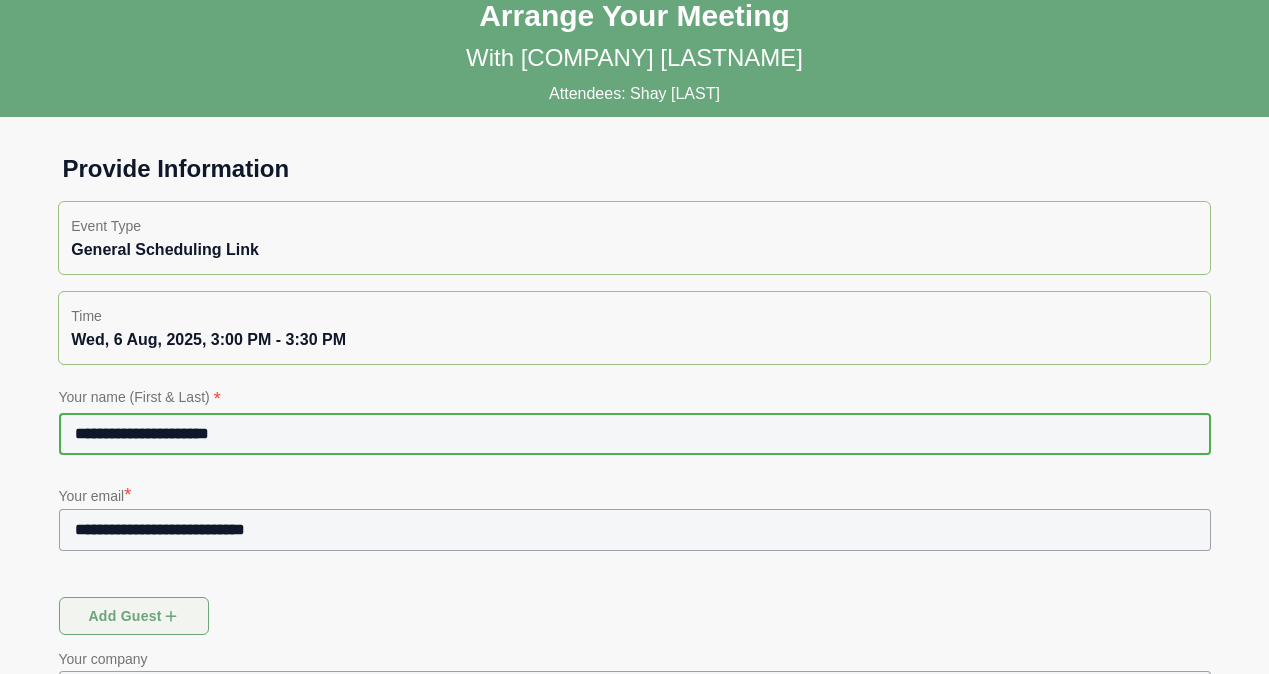 scroll, scrollTop: 380, scrollLeft: 0, axis: vertical 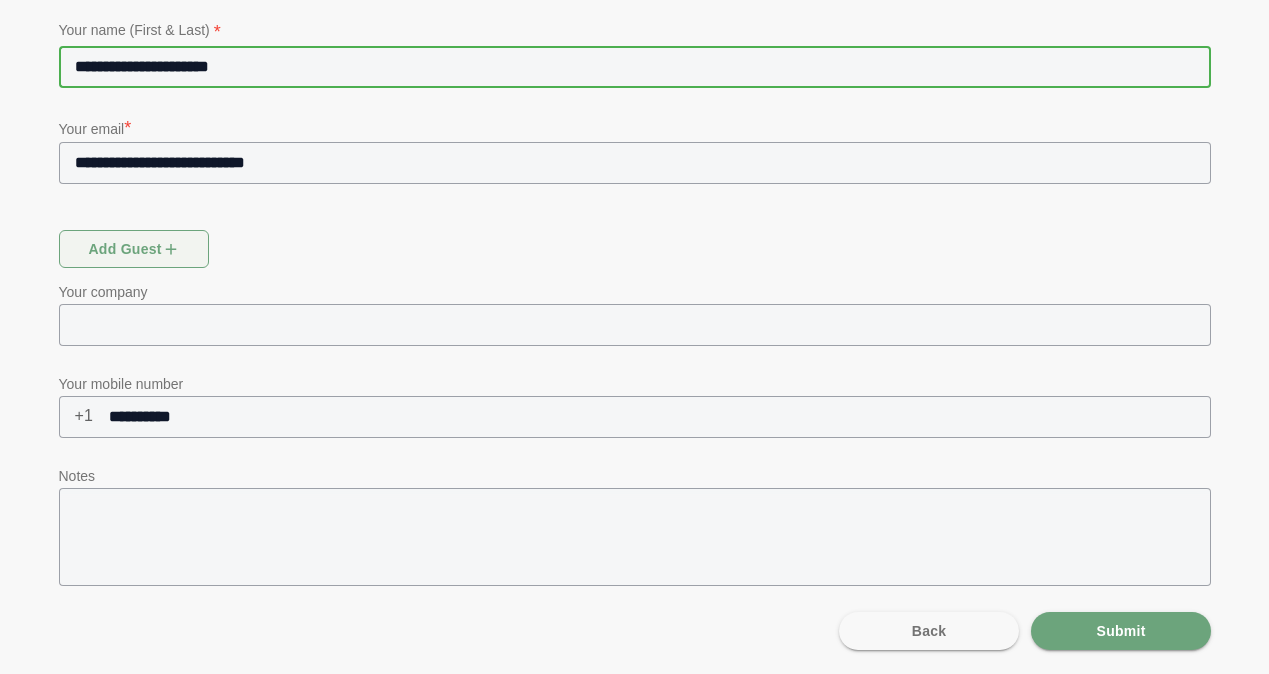 click on "**********" 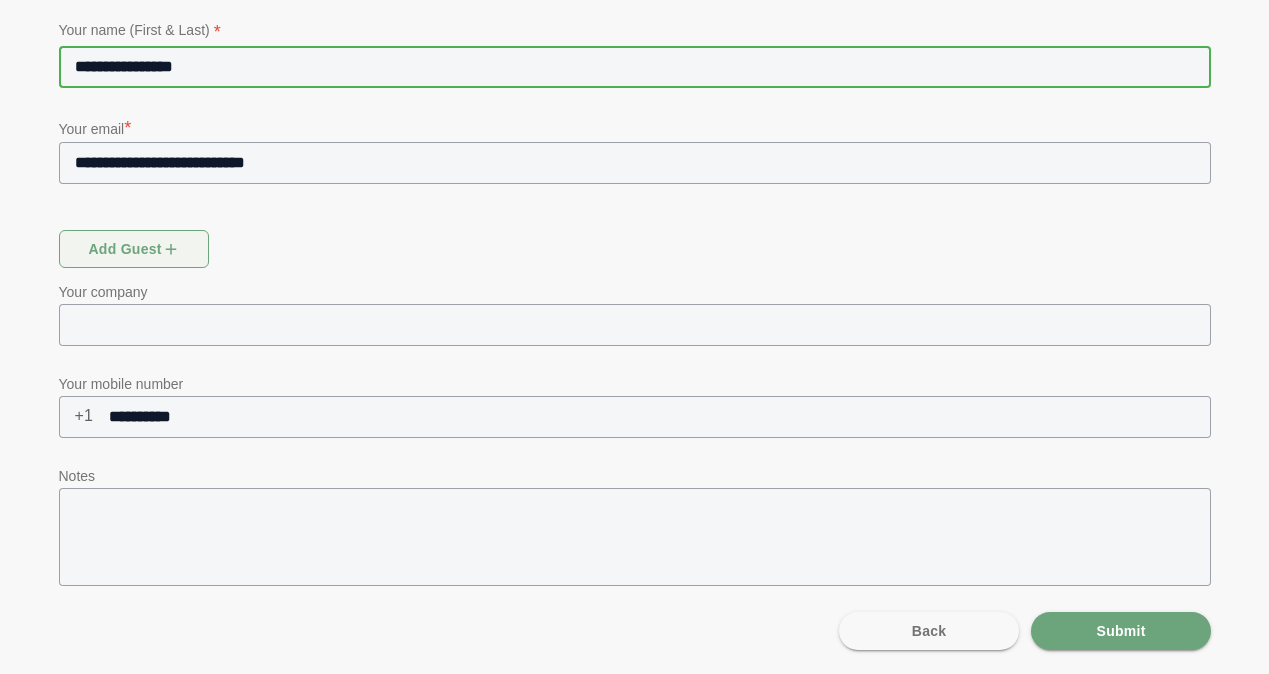 type on "**********" 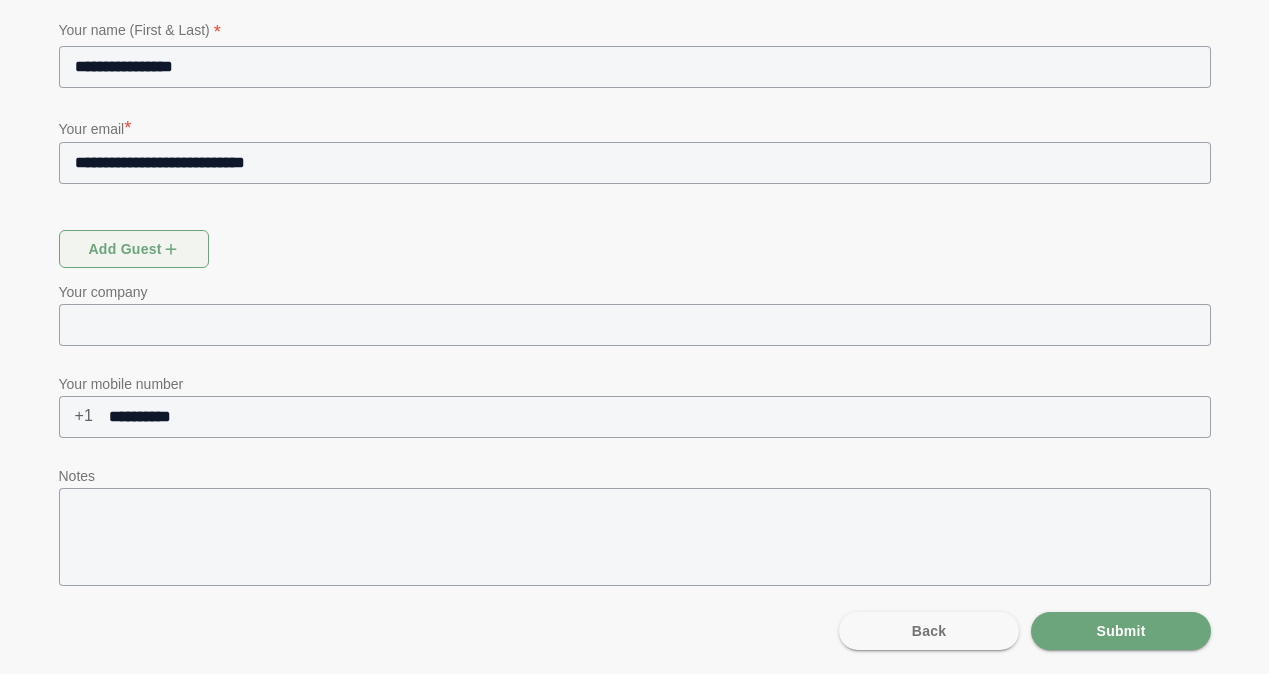click on "Your email  *" at bounding box center [635, 128] 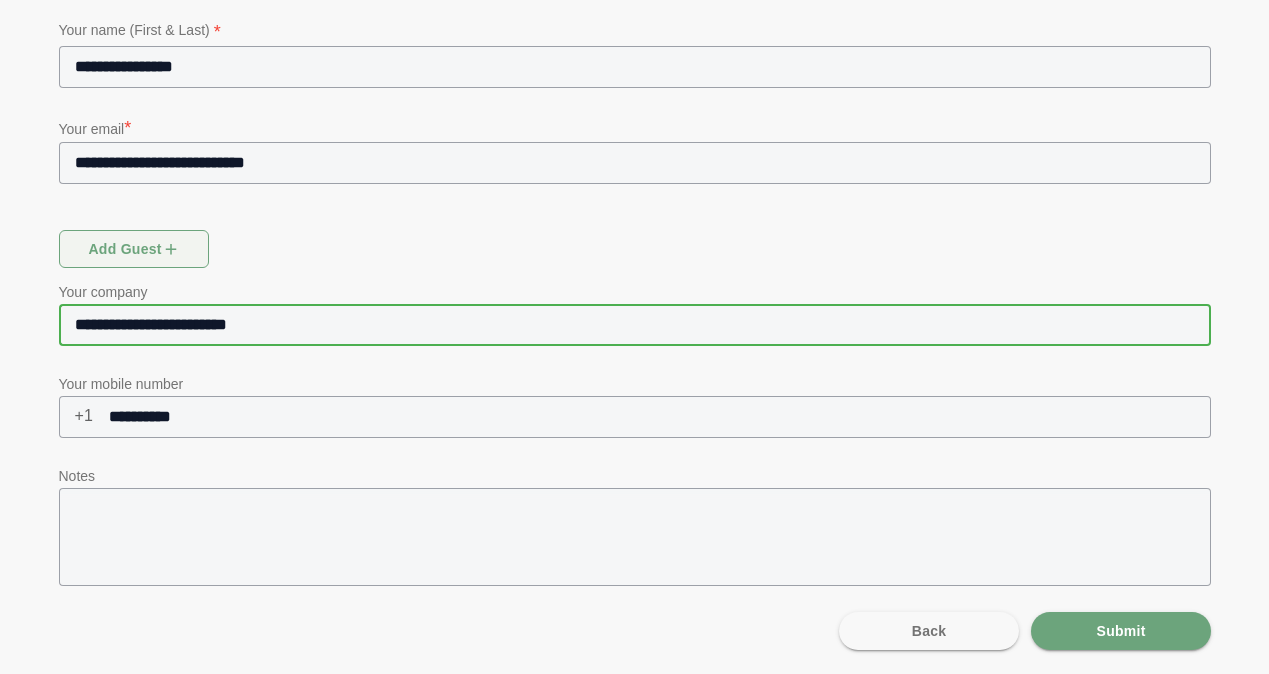 type on "**********" 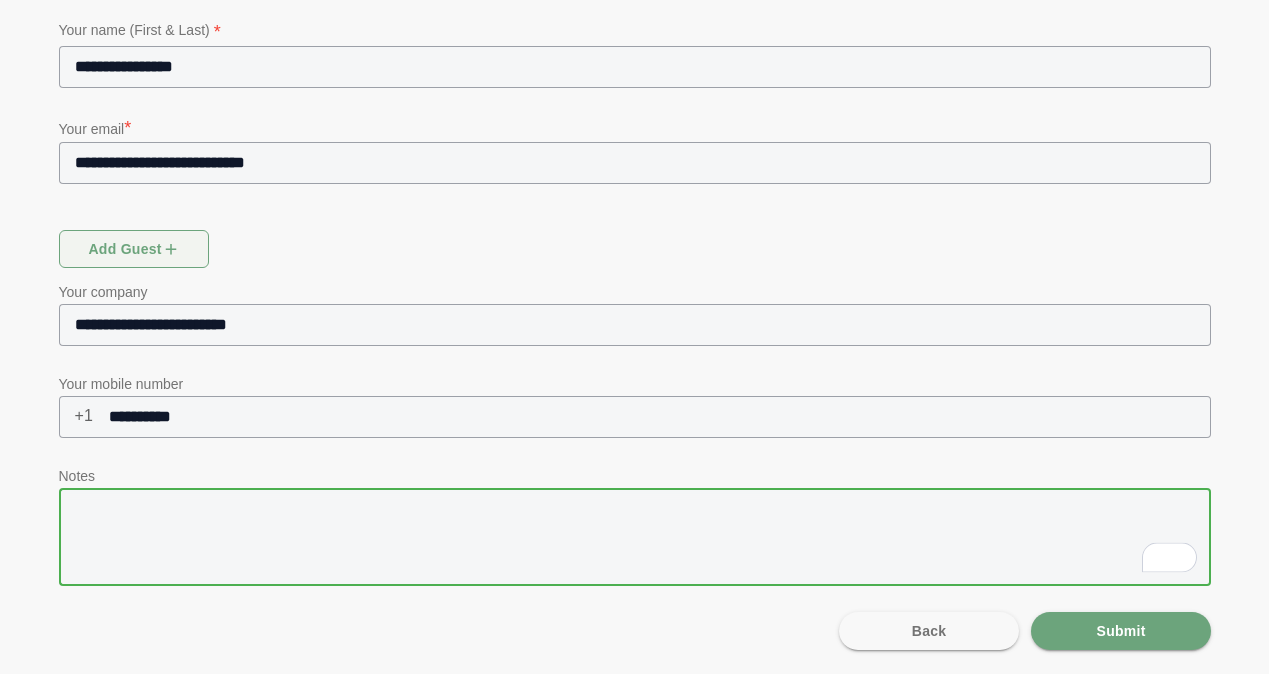 paste on "**********" 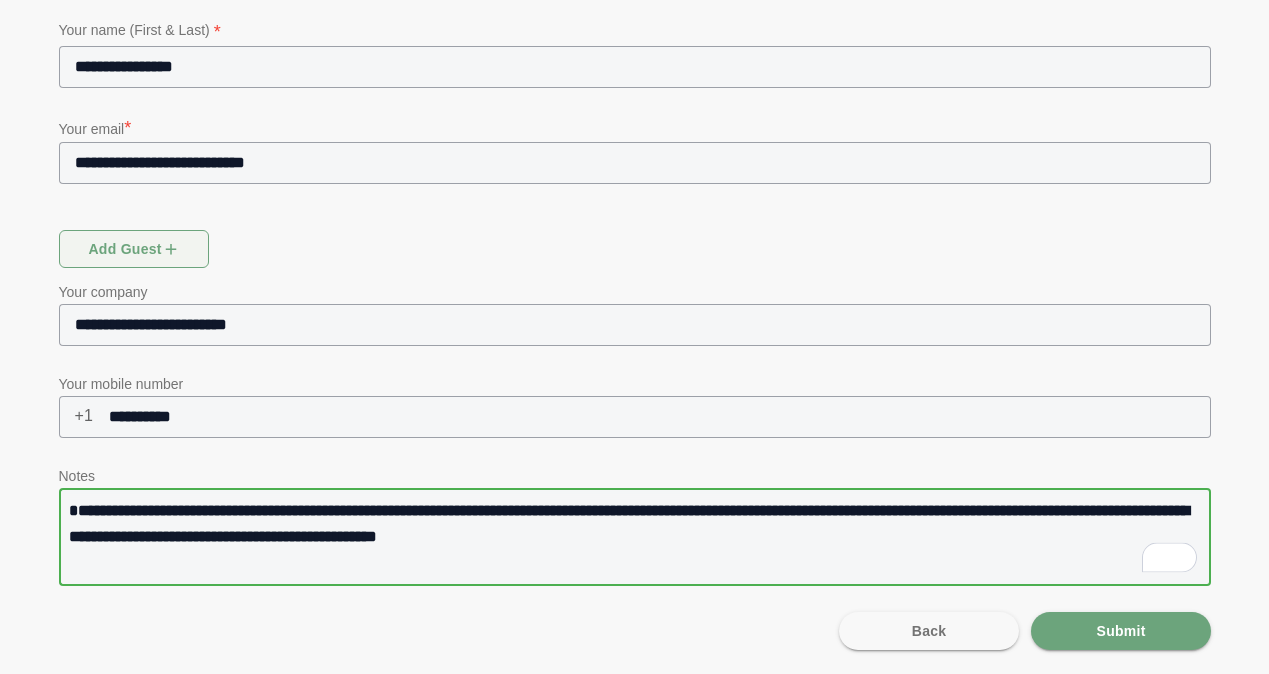 scroll, scrollTop: 12, scrollLeft: 0, axis: vertical 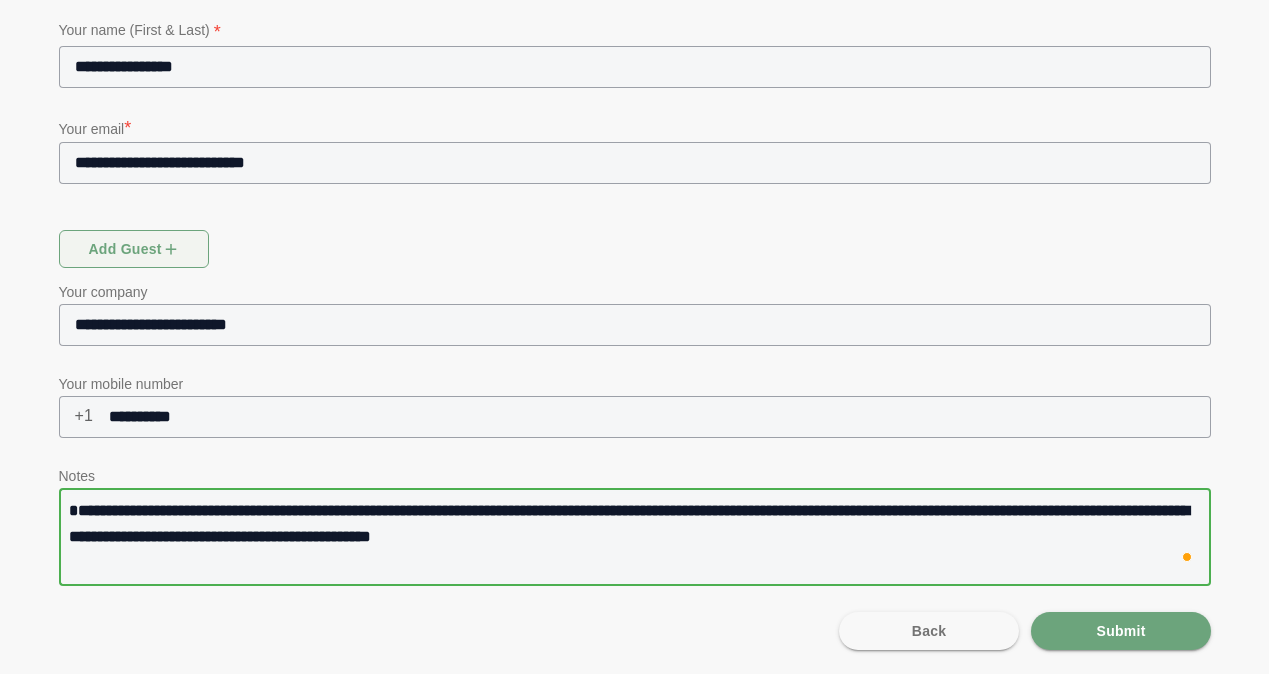 click on "**********" 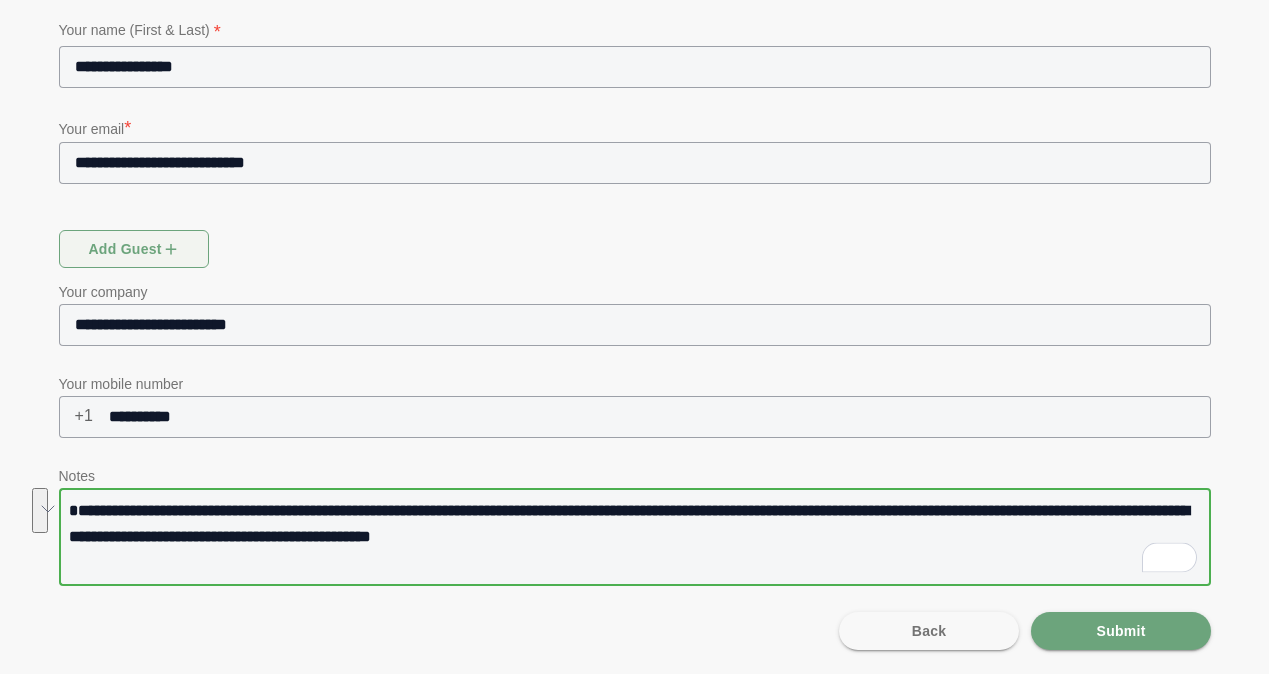 paste on "**********" 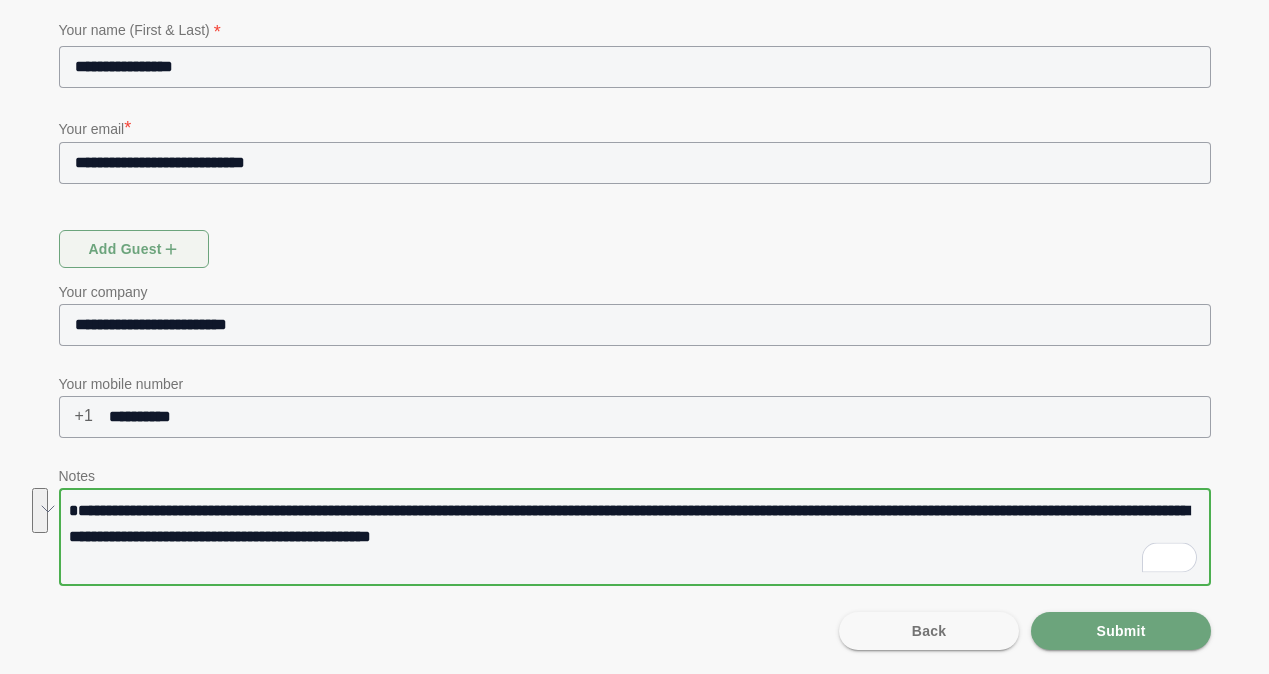 type on "**********" 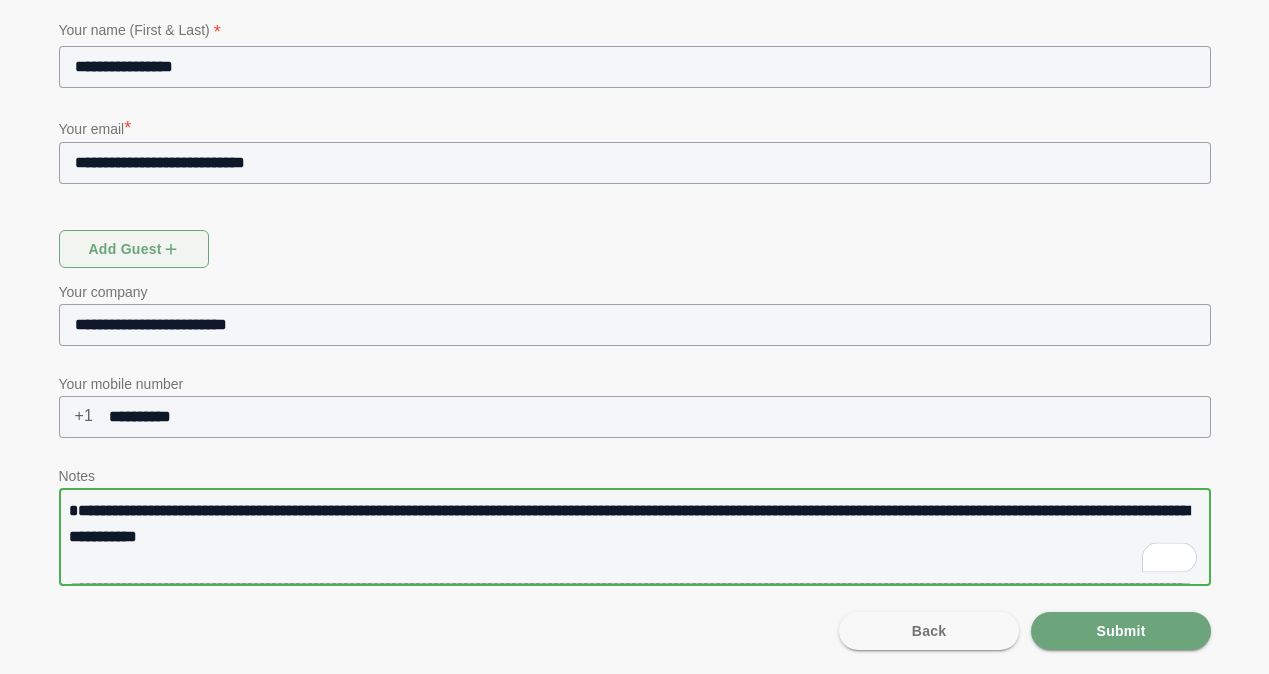 click on "**********" 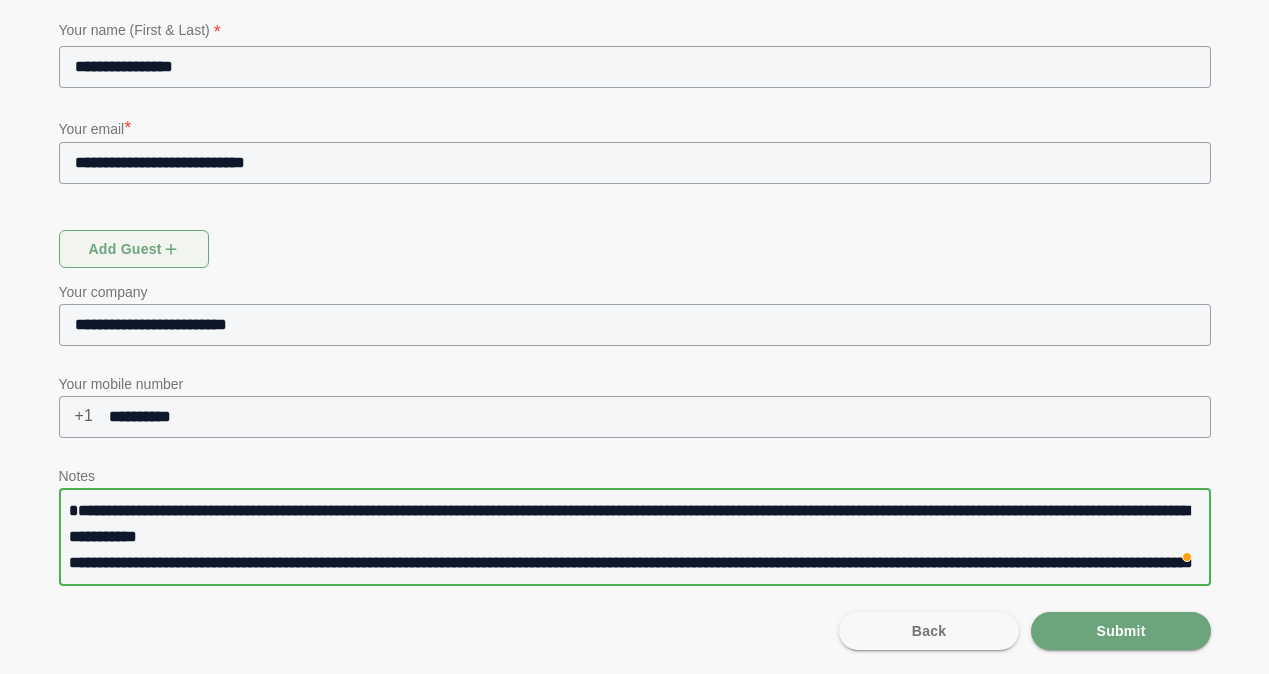 type on "**********" 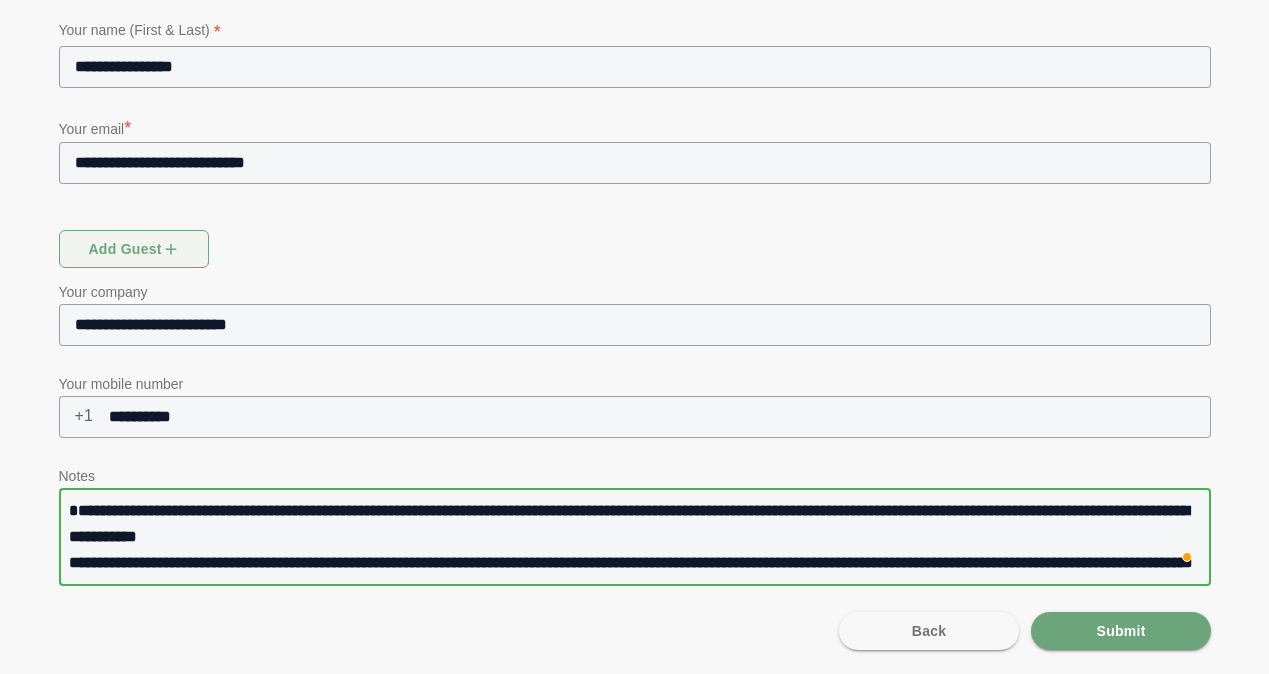 type on "**********" 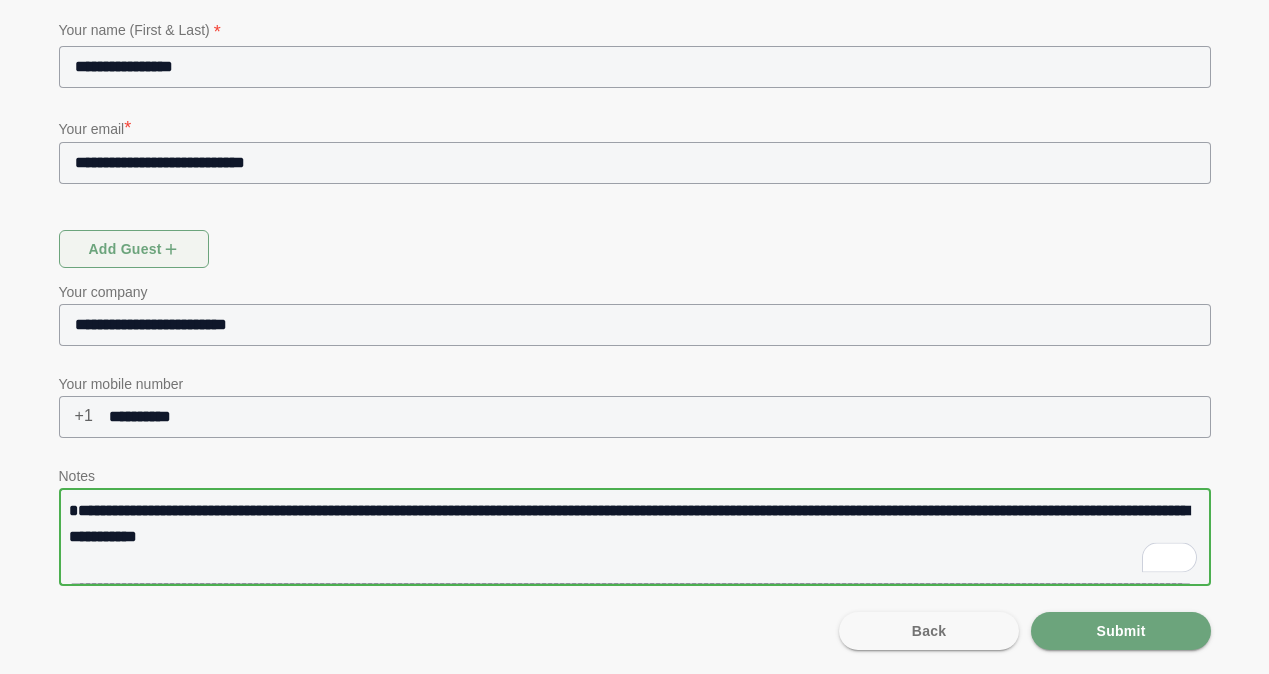 click on "**********" 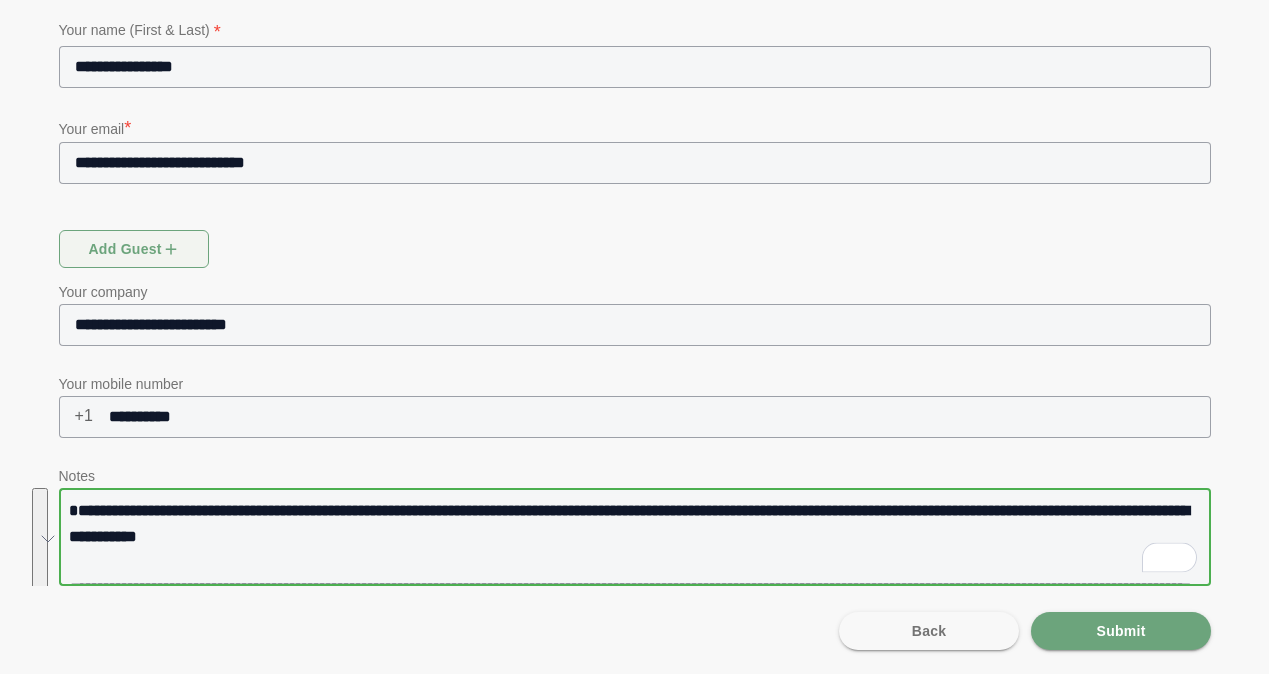 drag, startPoint x: 348, startPoint y: 553, endPoint x: 366, endPoint y: 635, distance: 83.95237 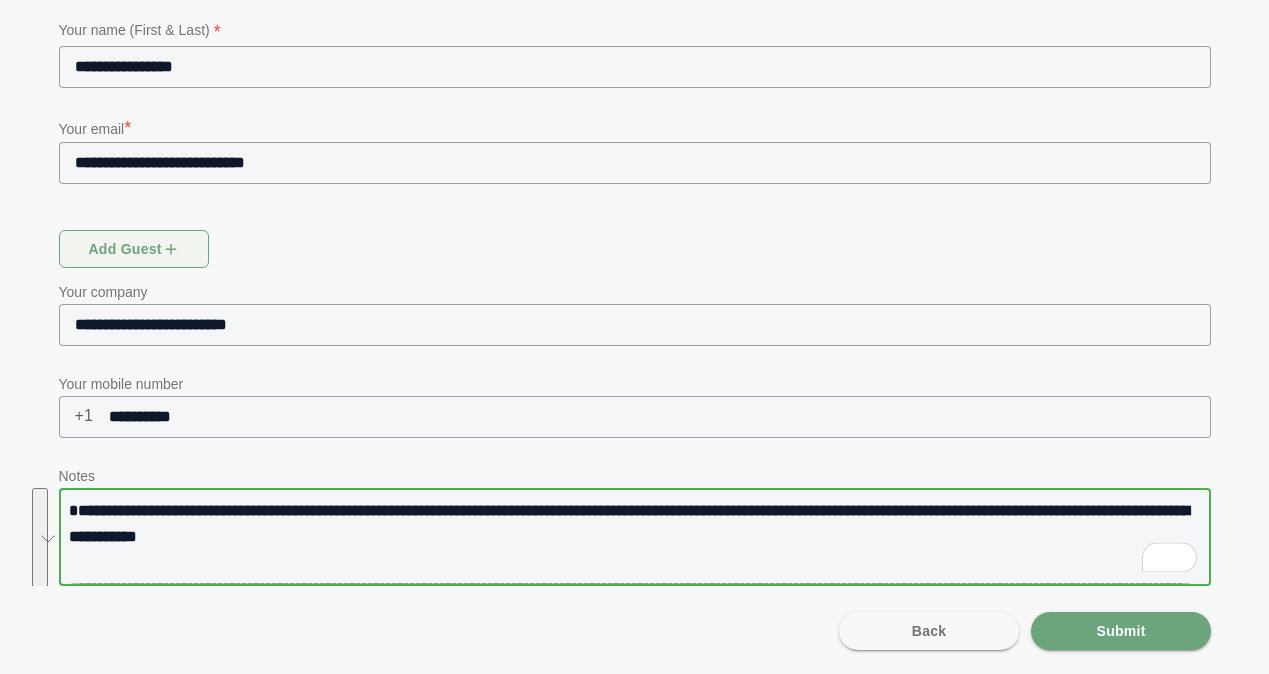 click on "**********" at bounding box center (635, 224) 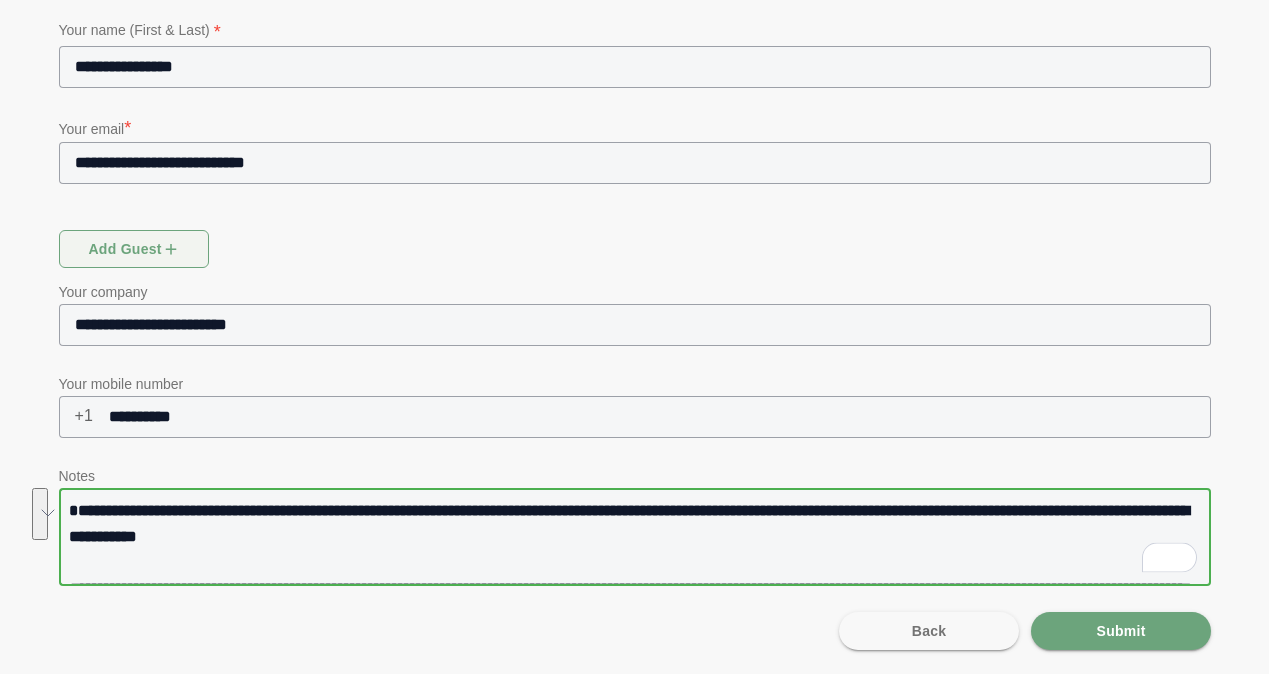 click on "**********" 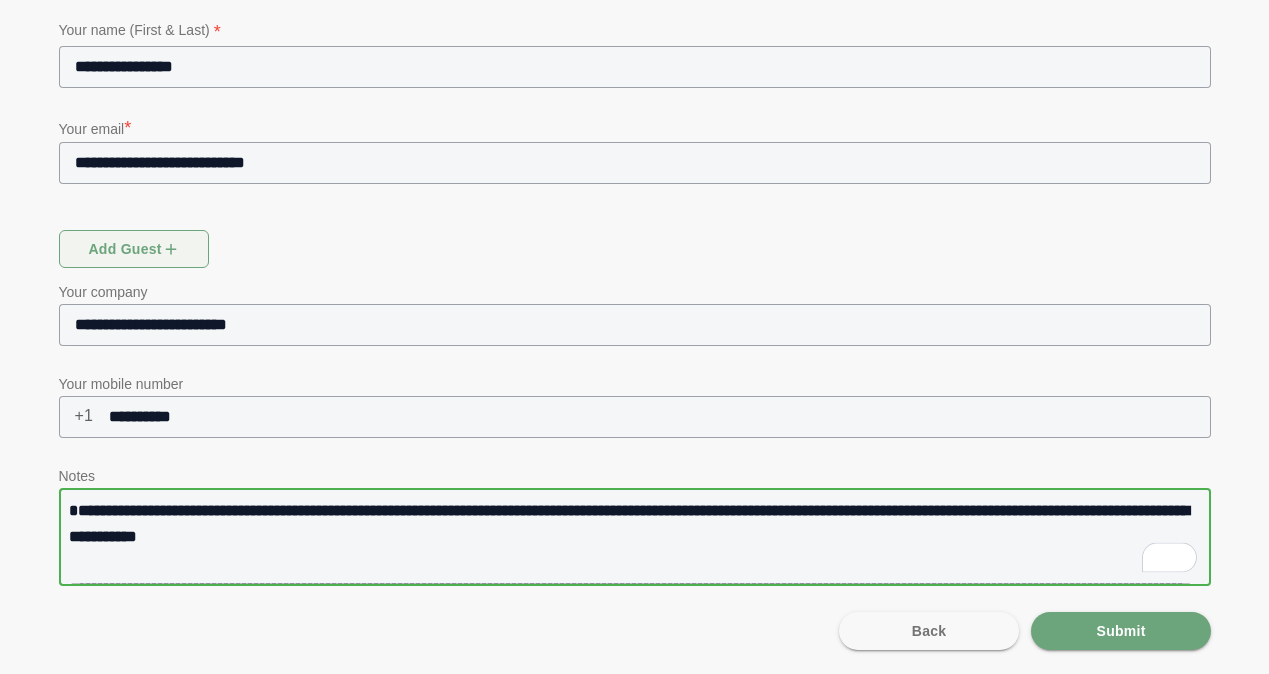 click on "**********" 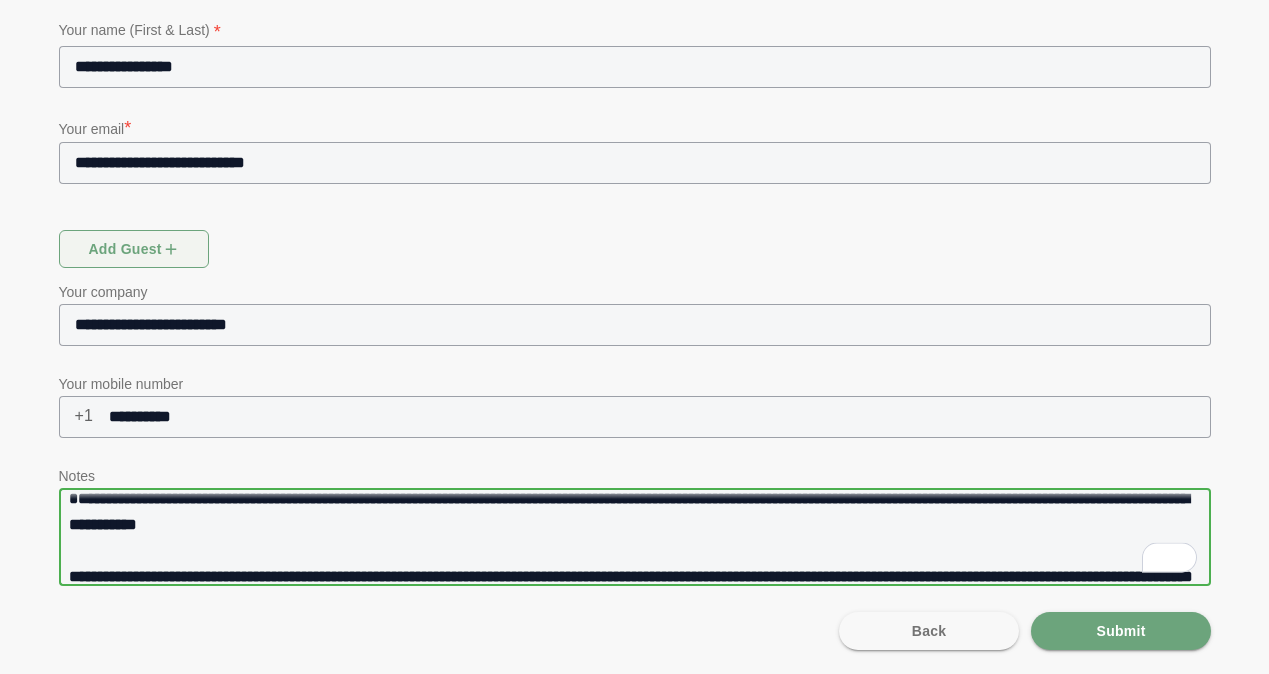 scroll, scrollTop: 12, scrollLeft: 0, axis: vertical 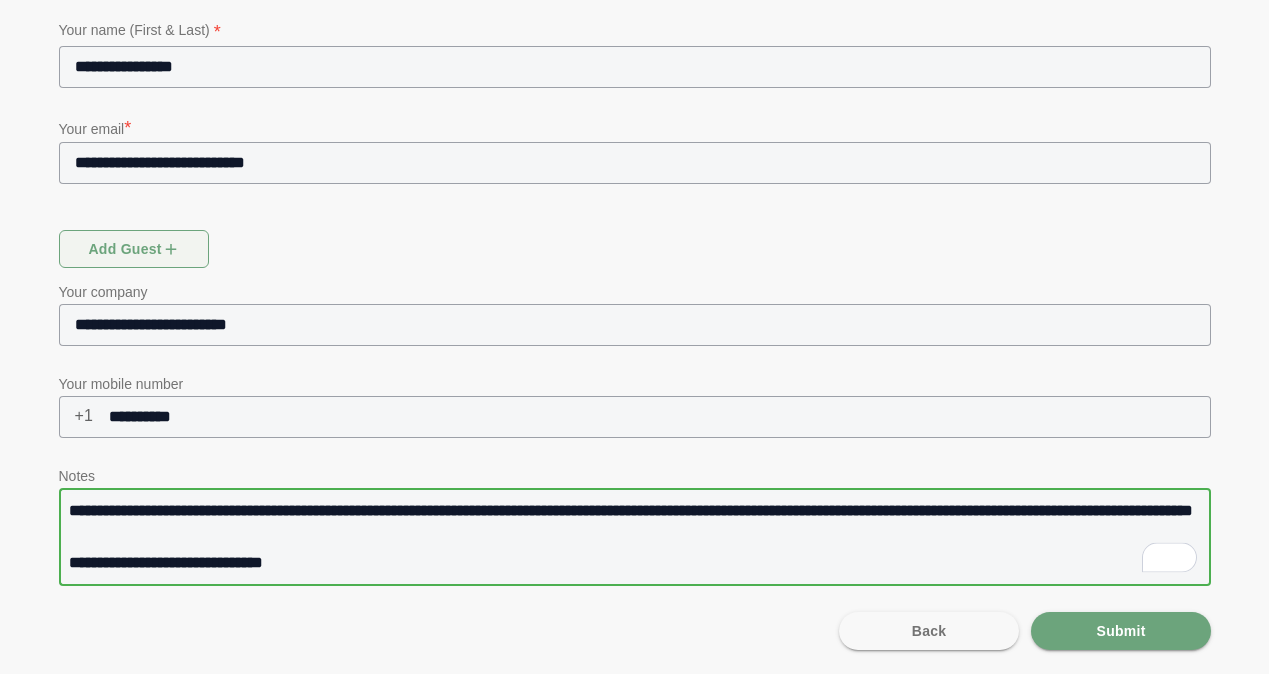 drag, startPoint x: 394, startPoint y: 510, endPoint x: 183, endPoint y: 512, distance: 211.00948 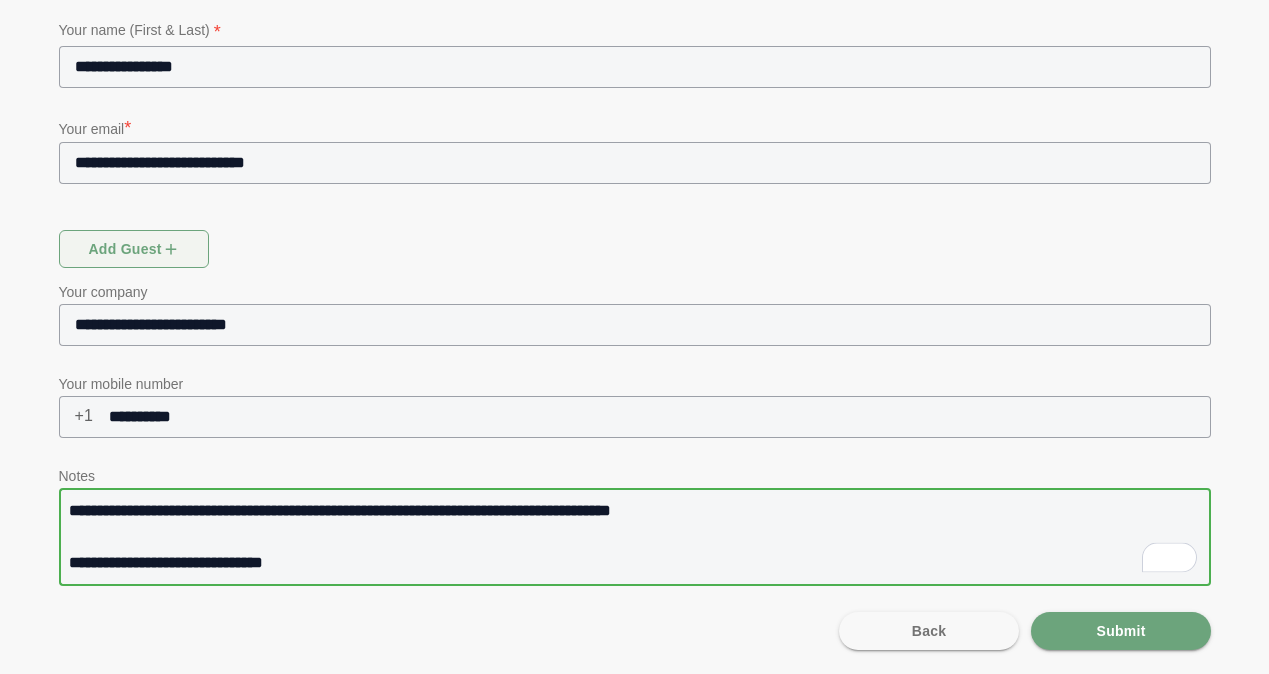 type on "**********" 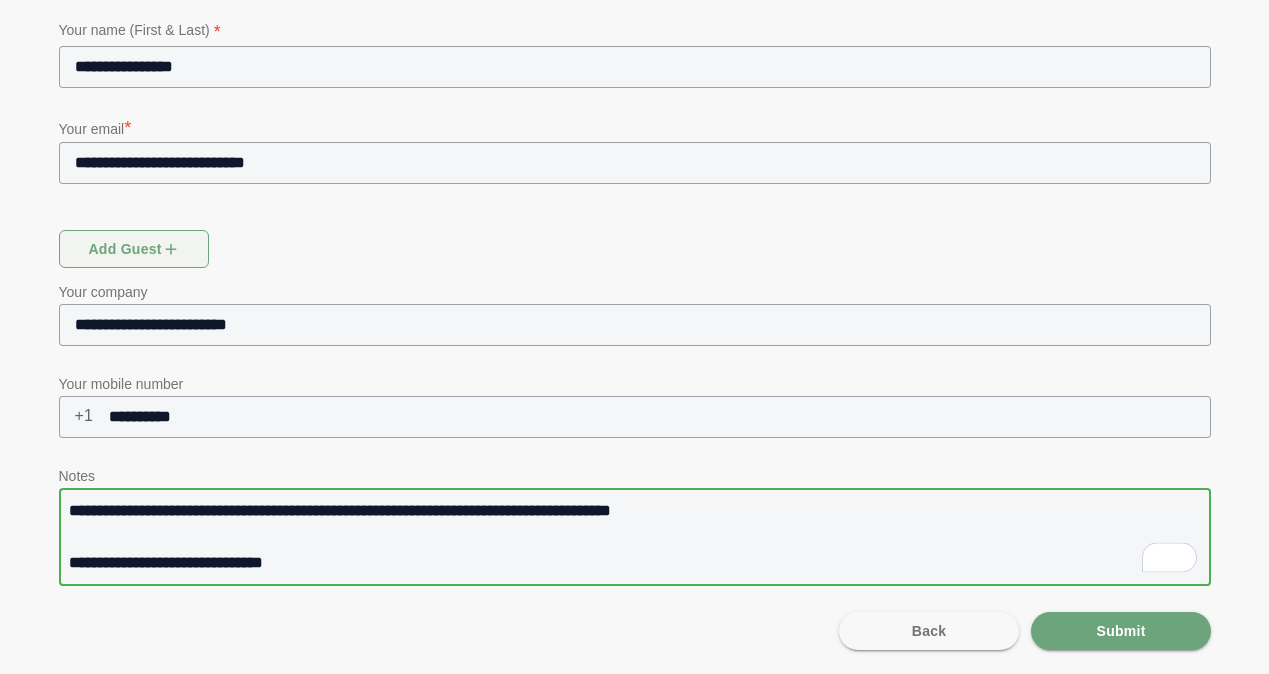 type on "**********" 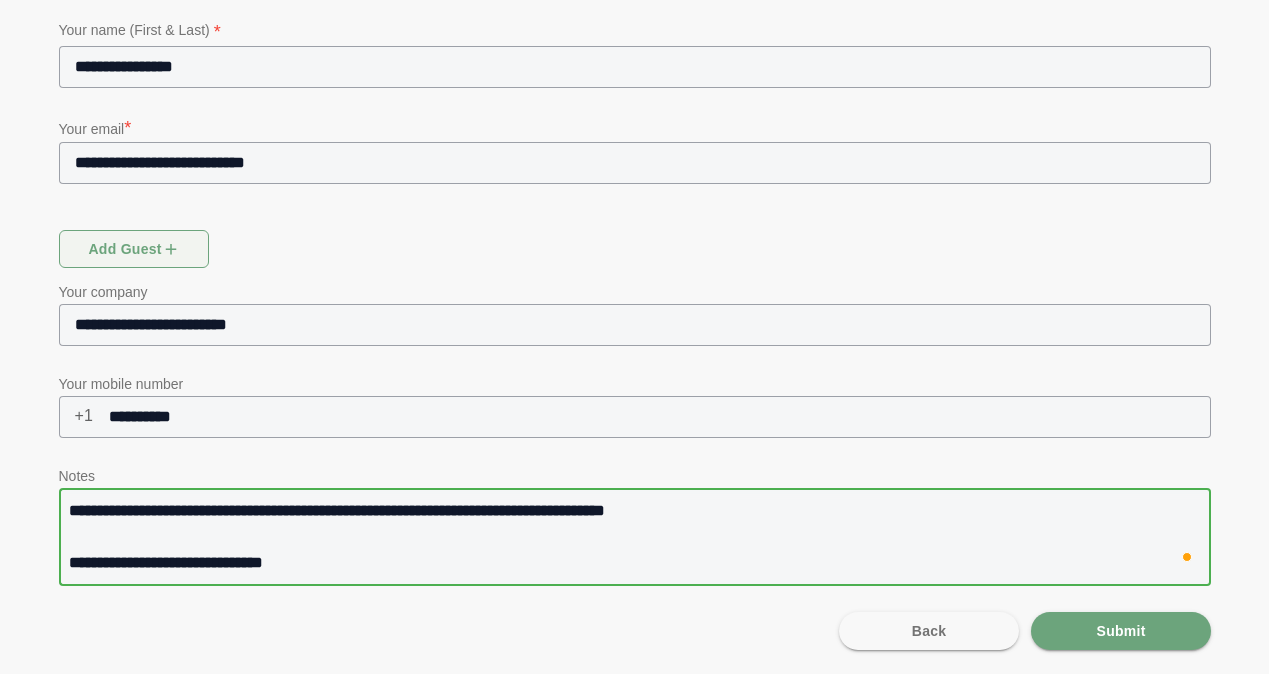type on "**********" 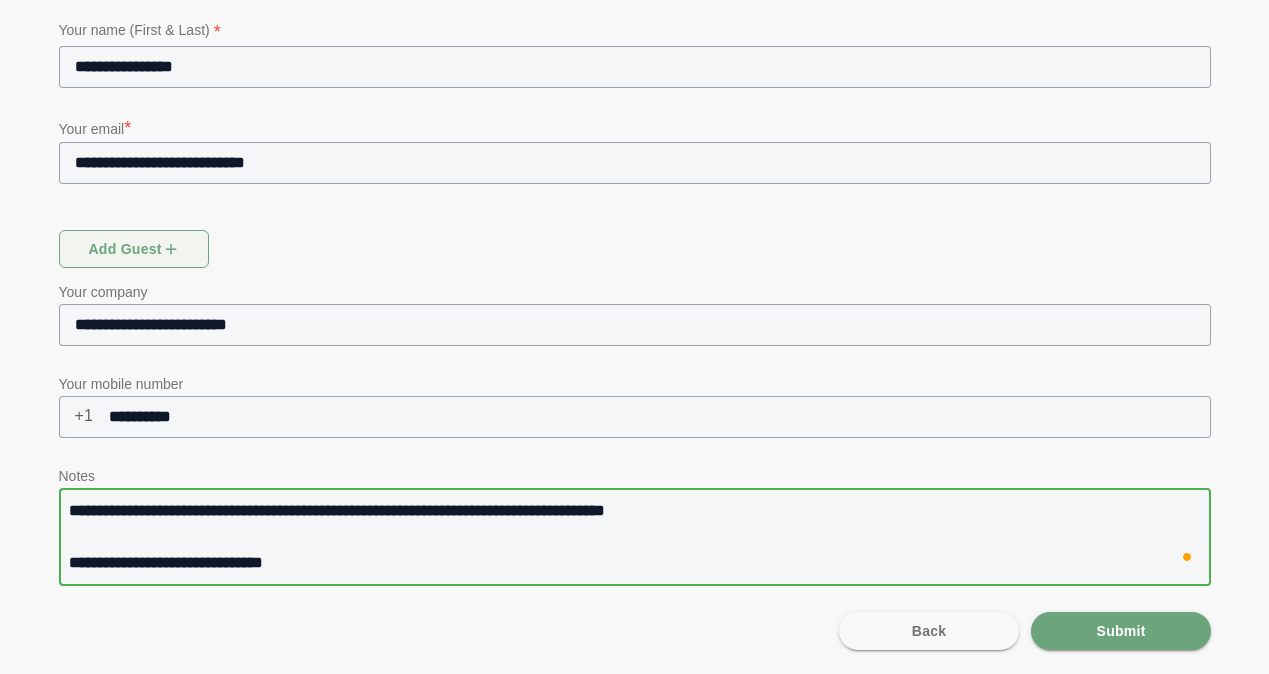type on "**********" 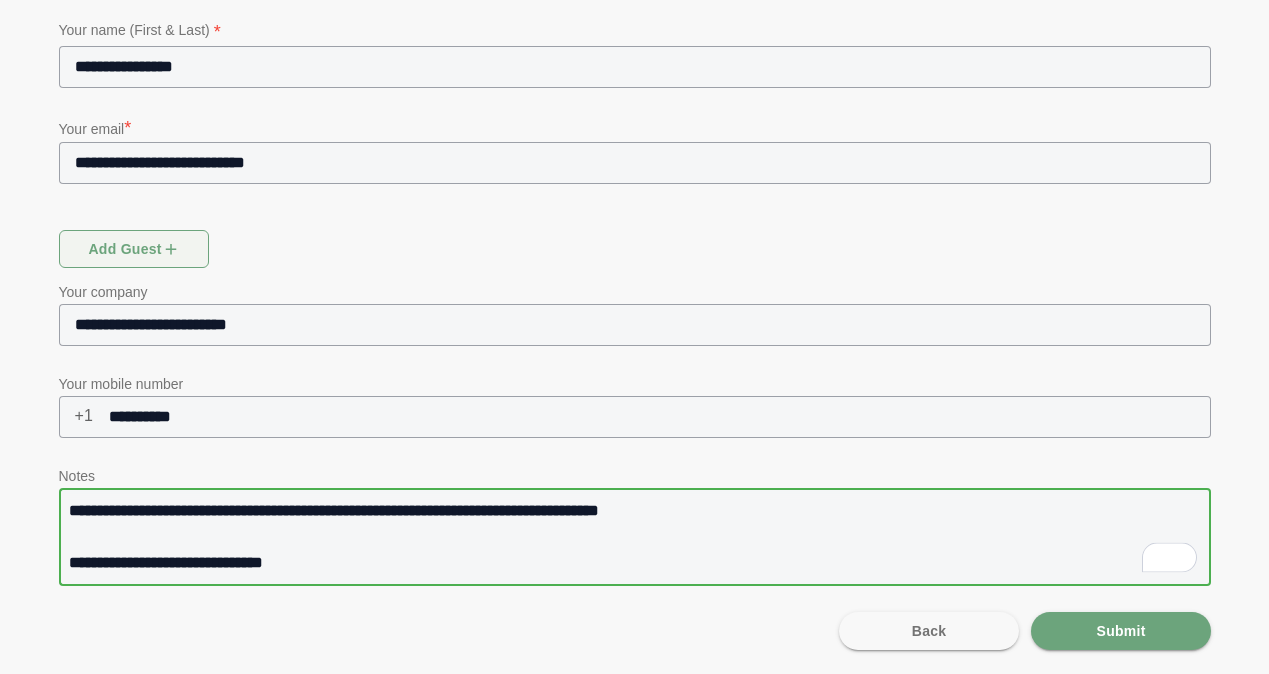 type on "**********" 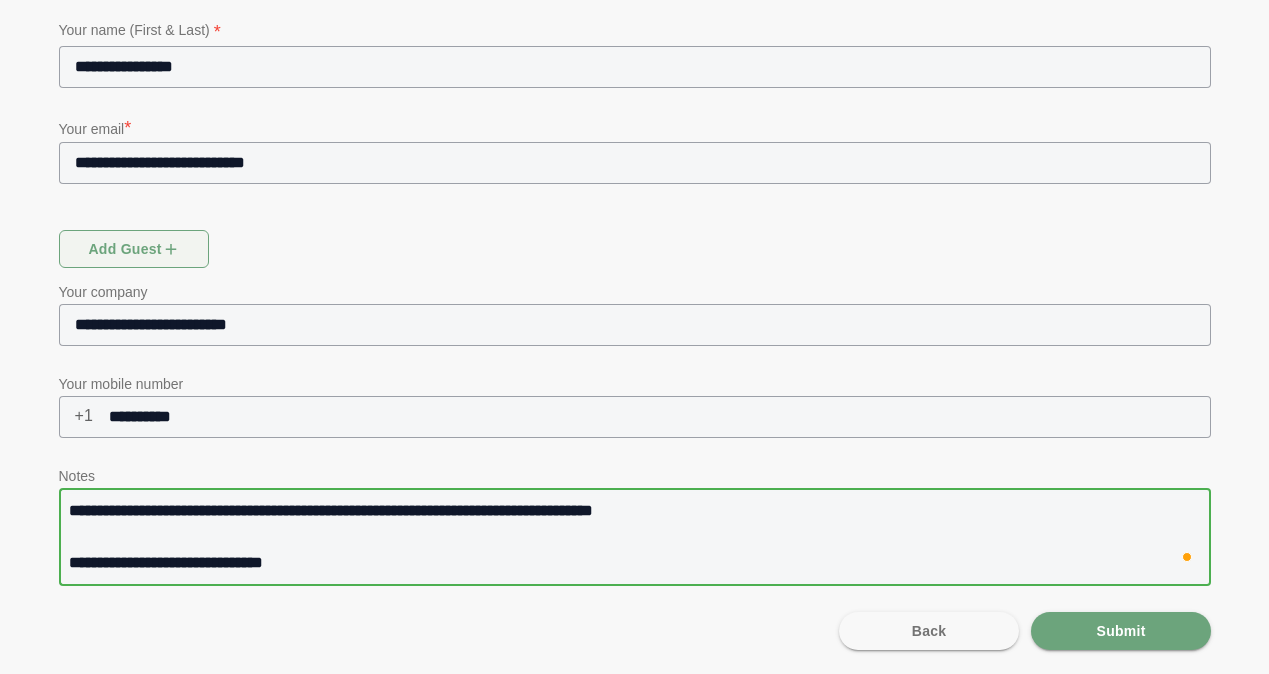 click on "**********" 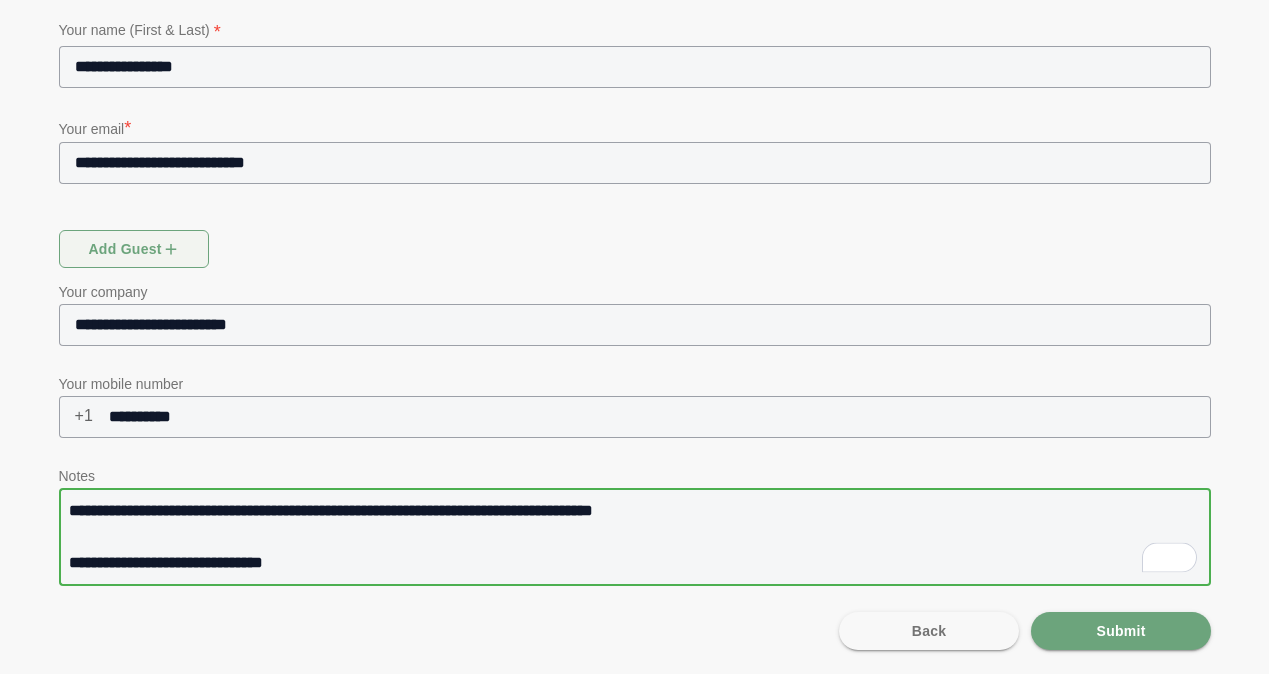 type on "**********" 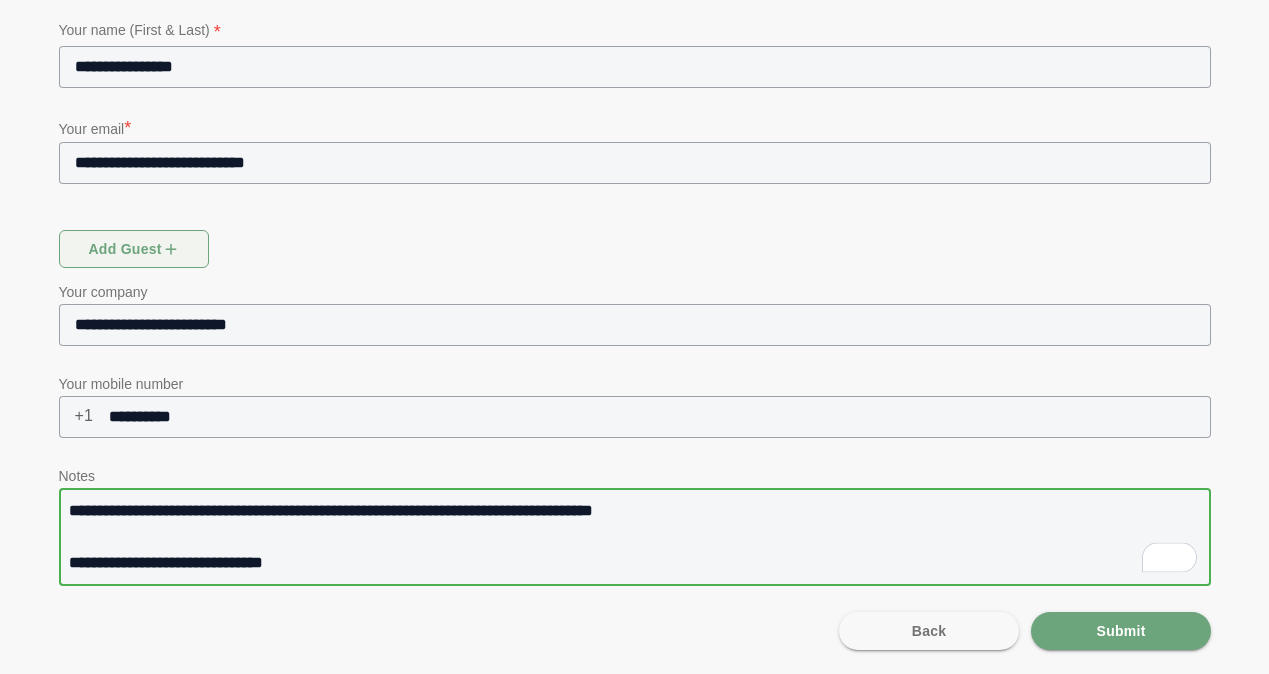 type on "**********" 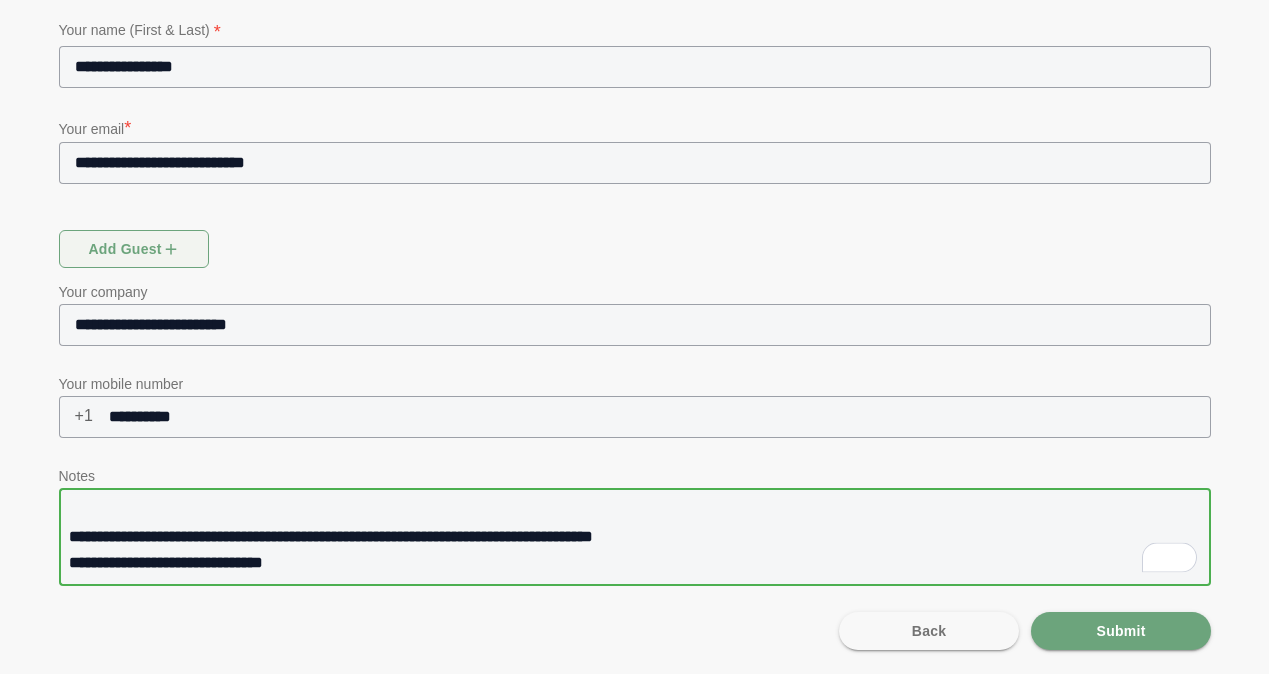 scroll, scrollTop: 52, scrollLeft: 0, axis: vertical 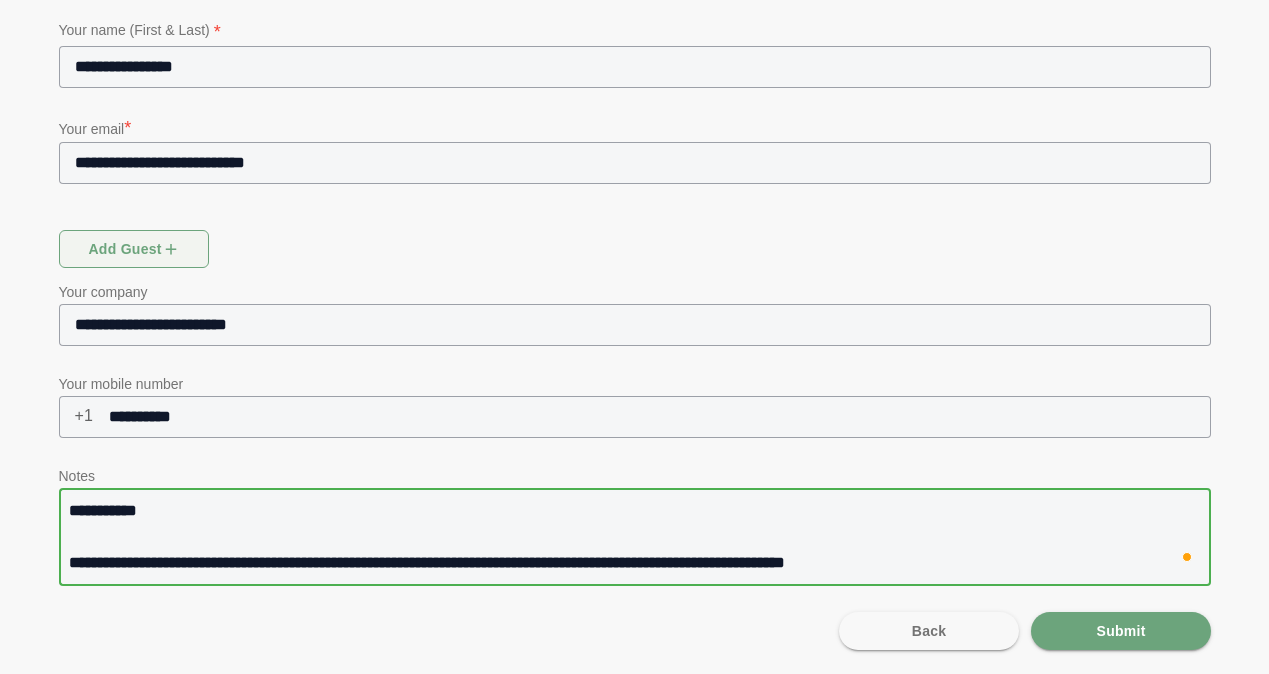 type on "**********" 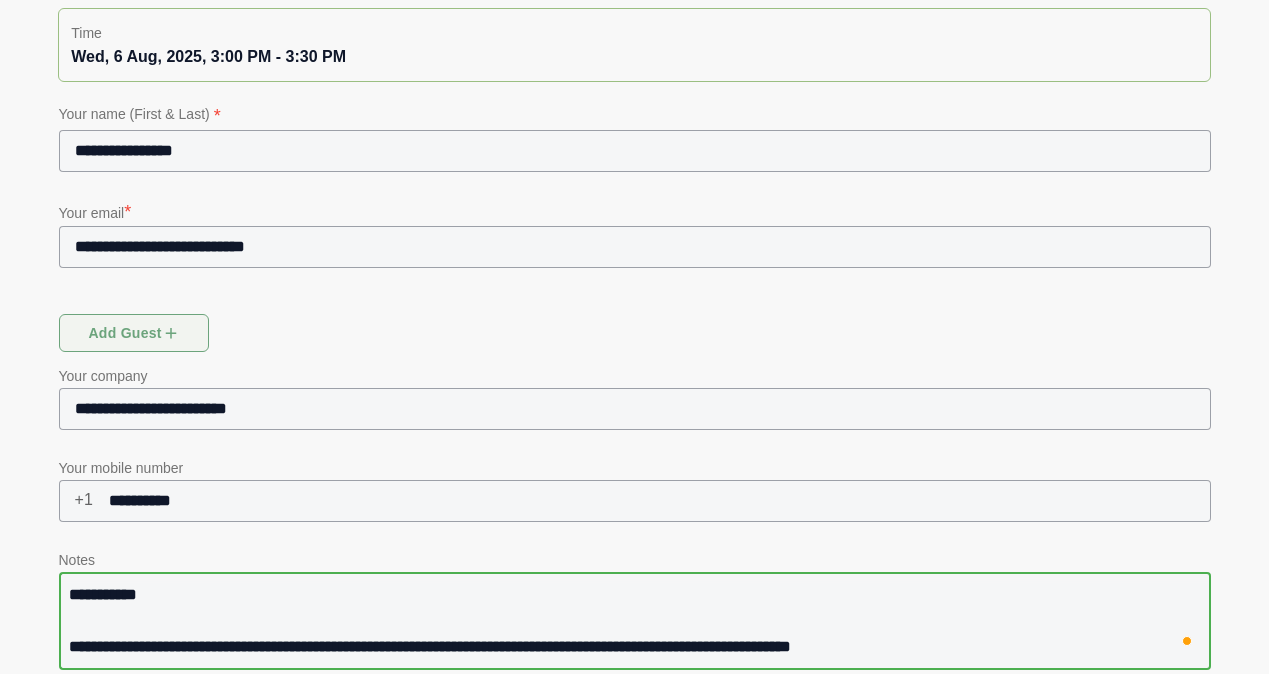 scroll, scrollTop: 280, scrollLeft: 0, axis: vertical 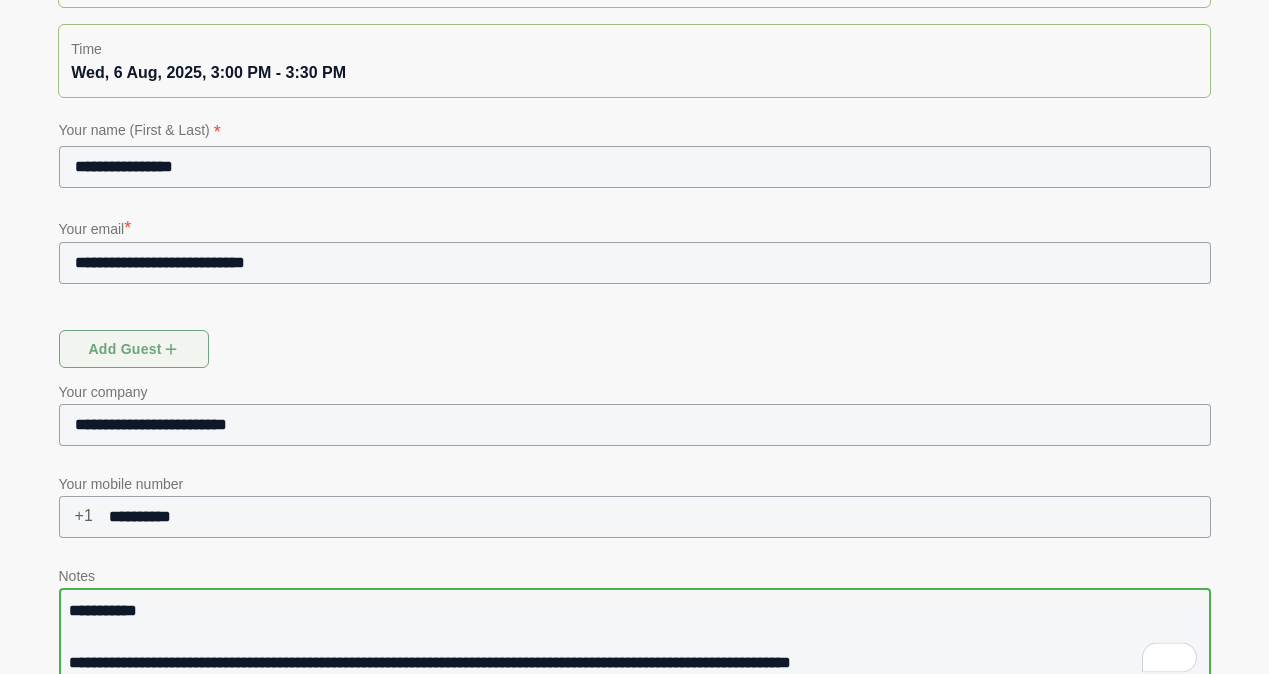 click on "**********" 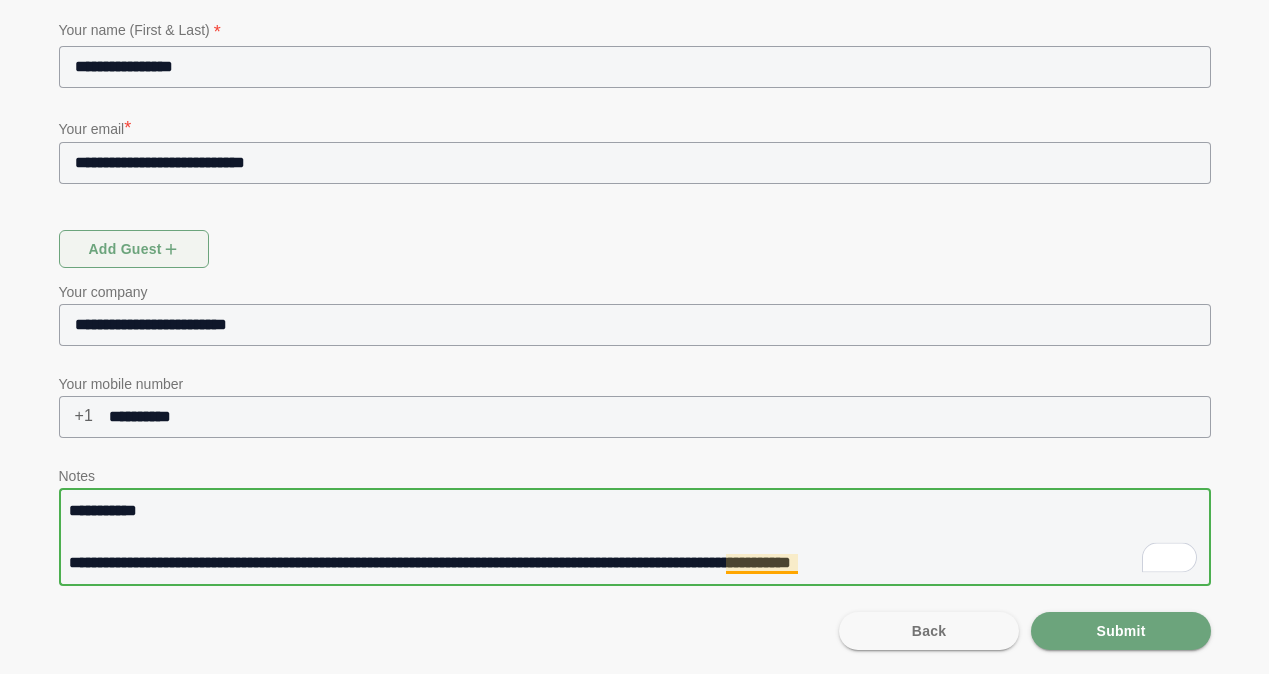 click on "**********" 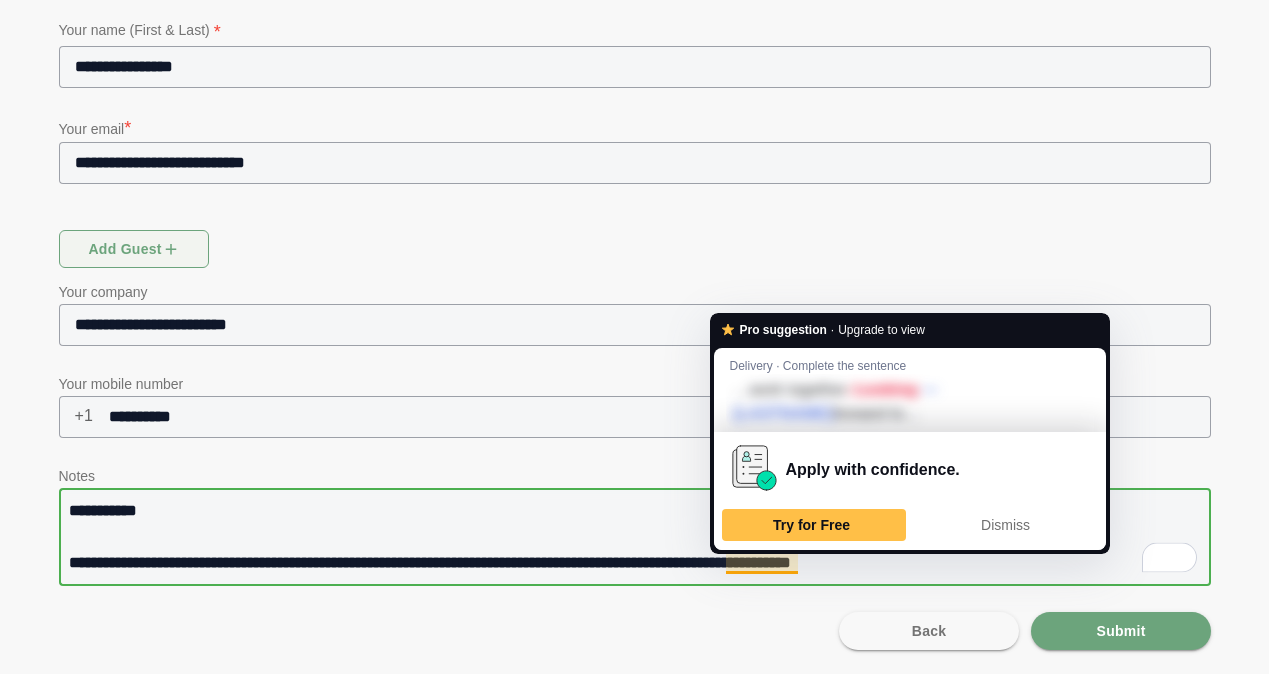 click on "**********" 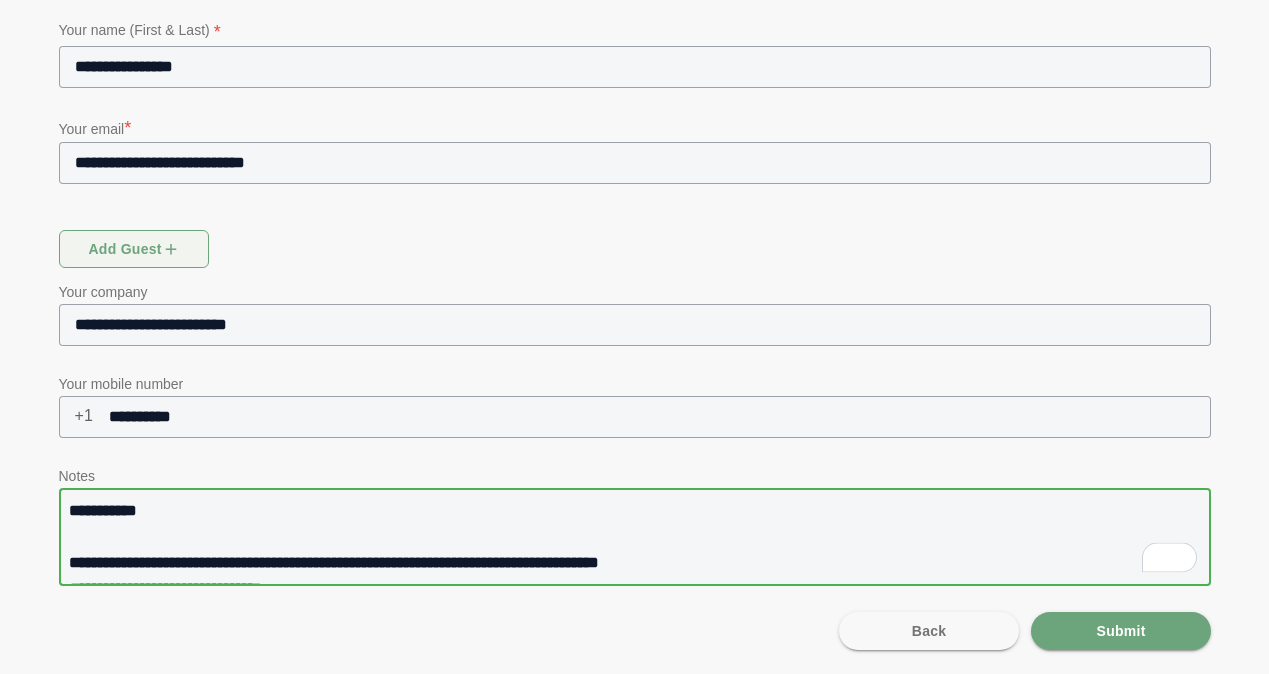 scroll, scrollTop: 52, scrollLeft: 0, axis: vertical 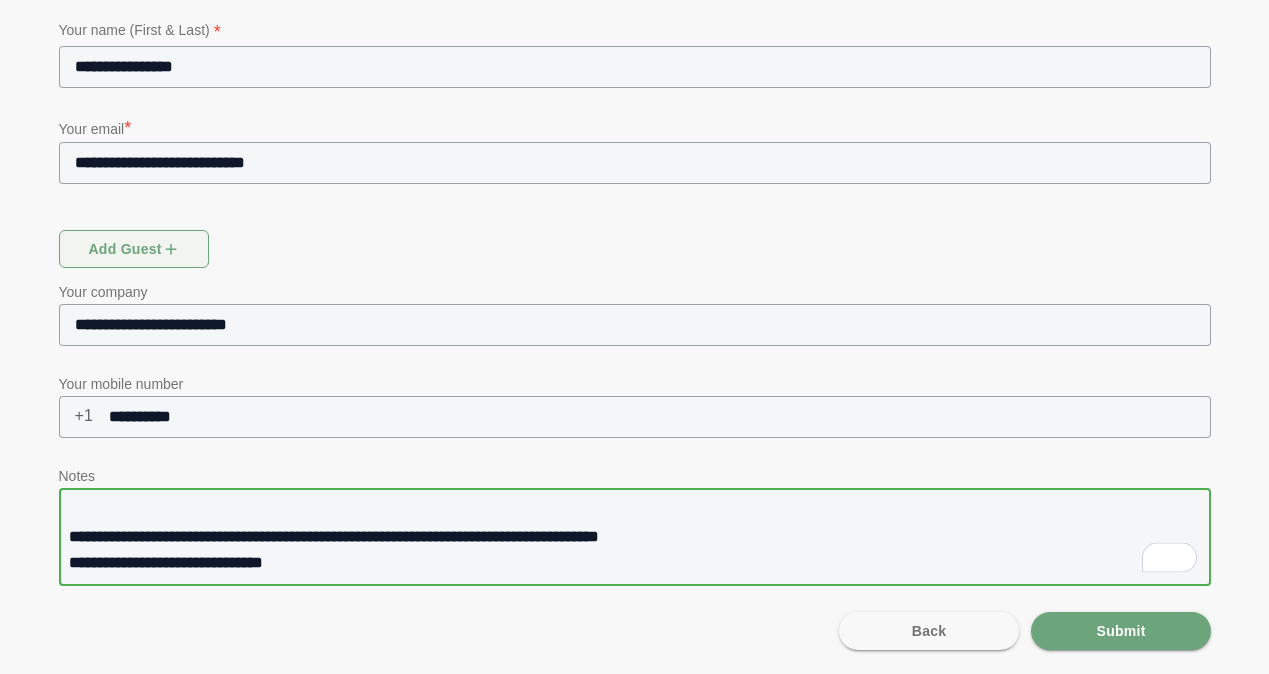 type on "**********" 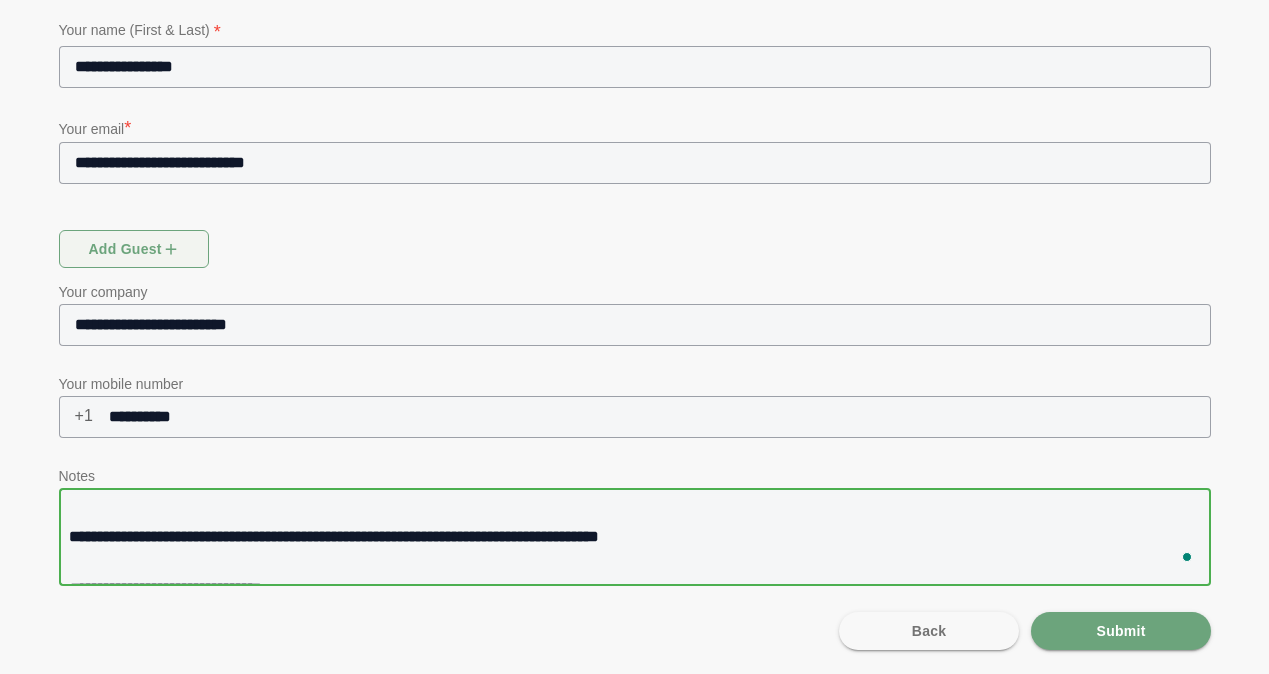 scroll, scrollTop: 78, scrollLeft: 0, axis: vertical 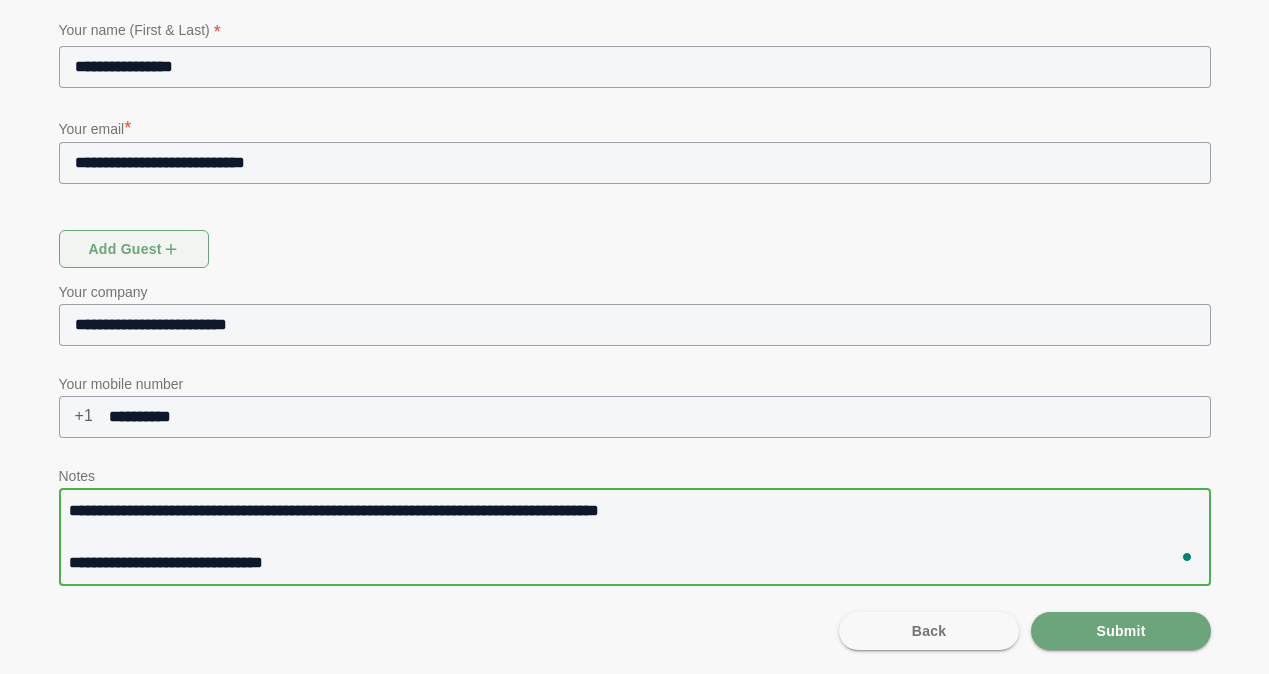 click on "**********" 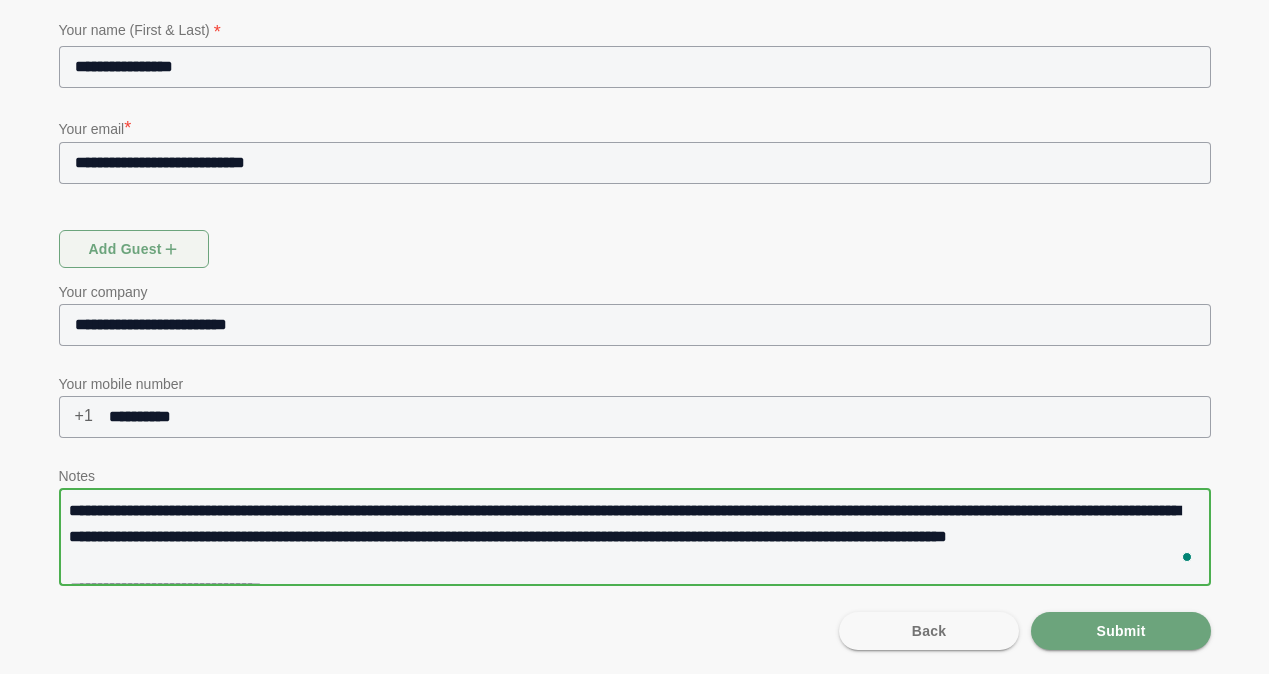 scroll, scrollTop: 130, scrollLeft: 0, axis: vertical 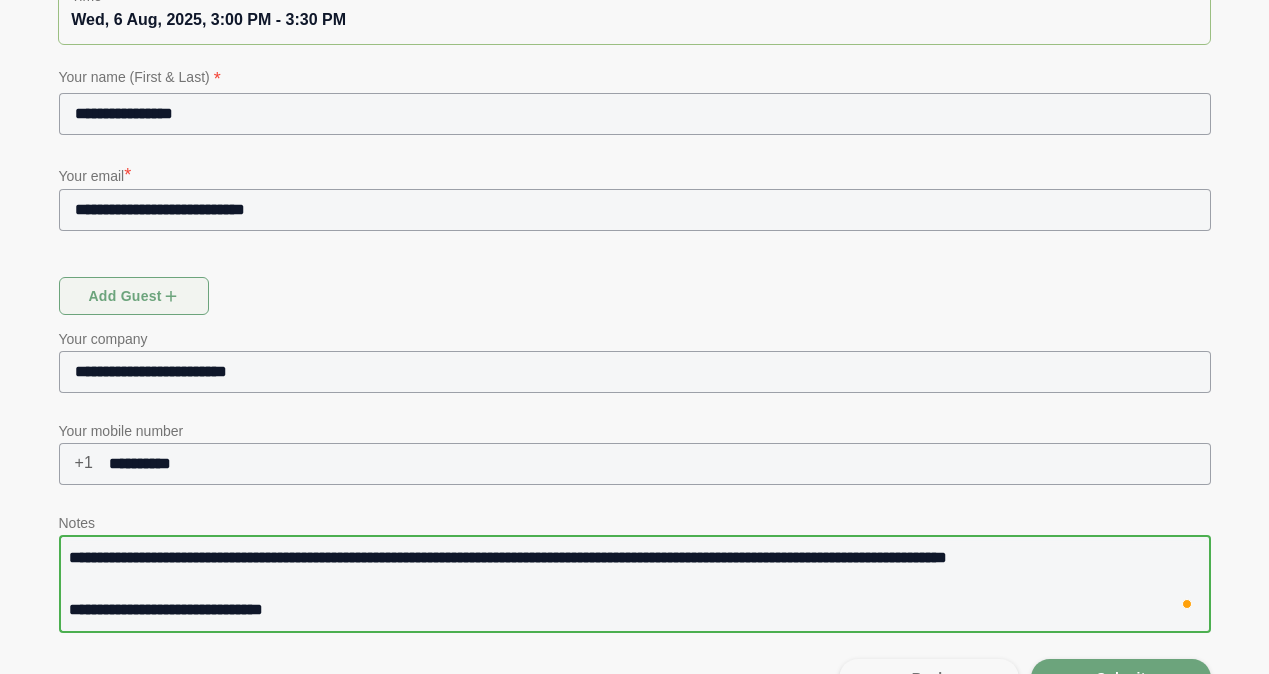 click on "**********" 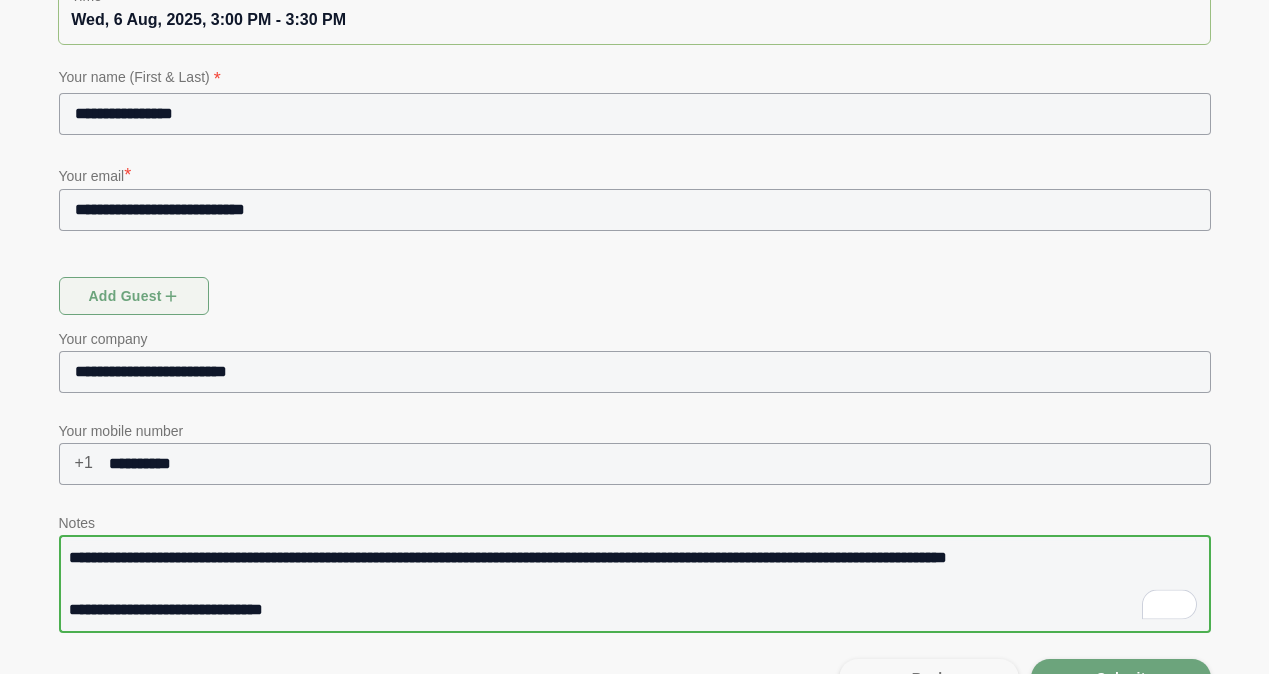 click on "**********" 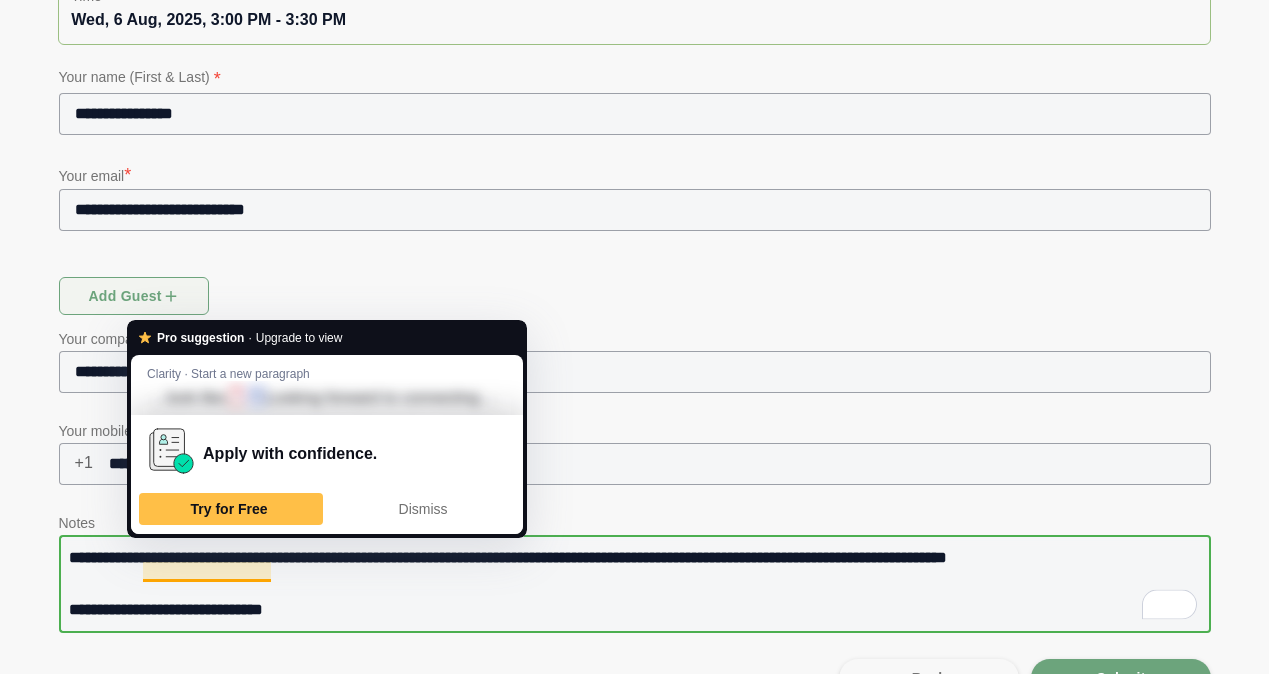 drag, startPoint x: 163, startPoint y: 561, endPoint x: 405, endPoint y: 564, distance: 242.0186 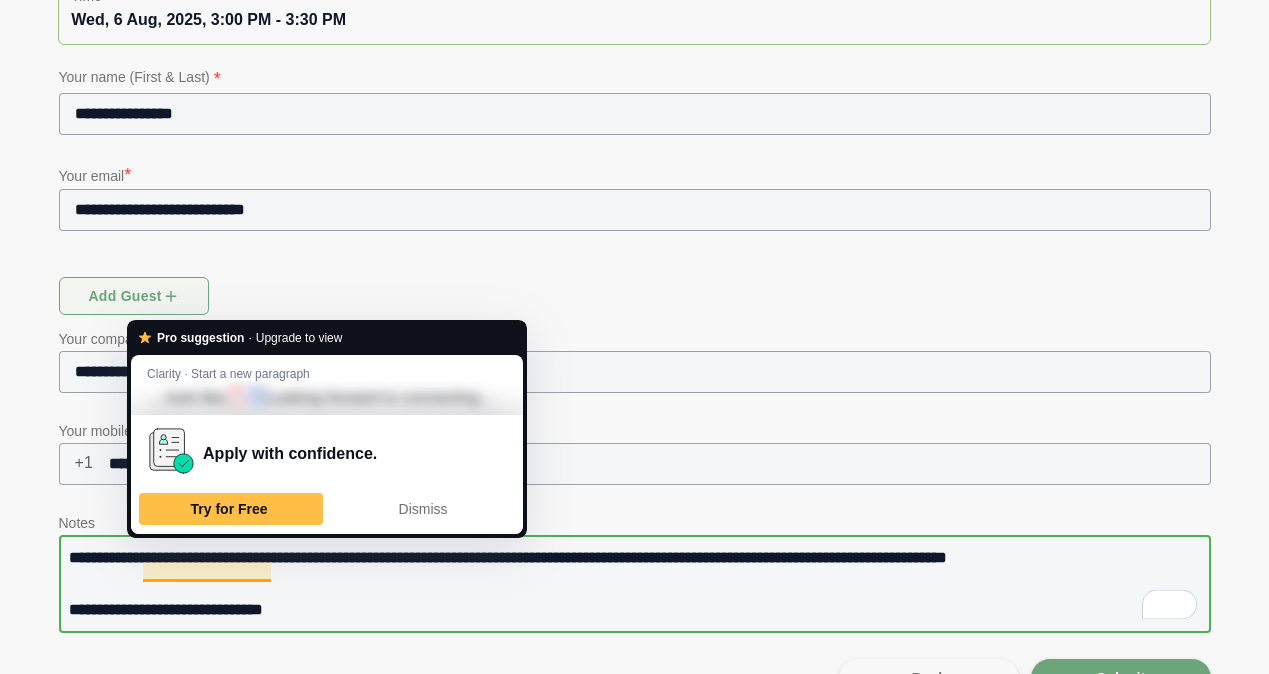 click on "**********" 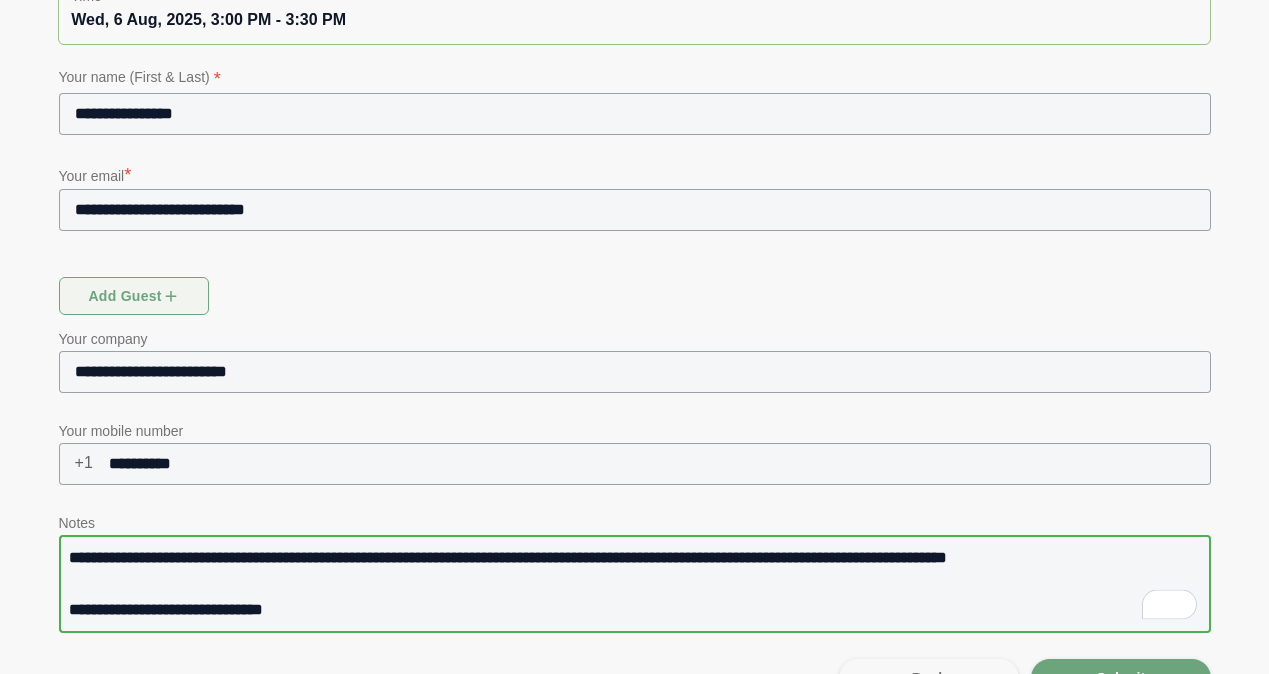 type on "**********" 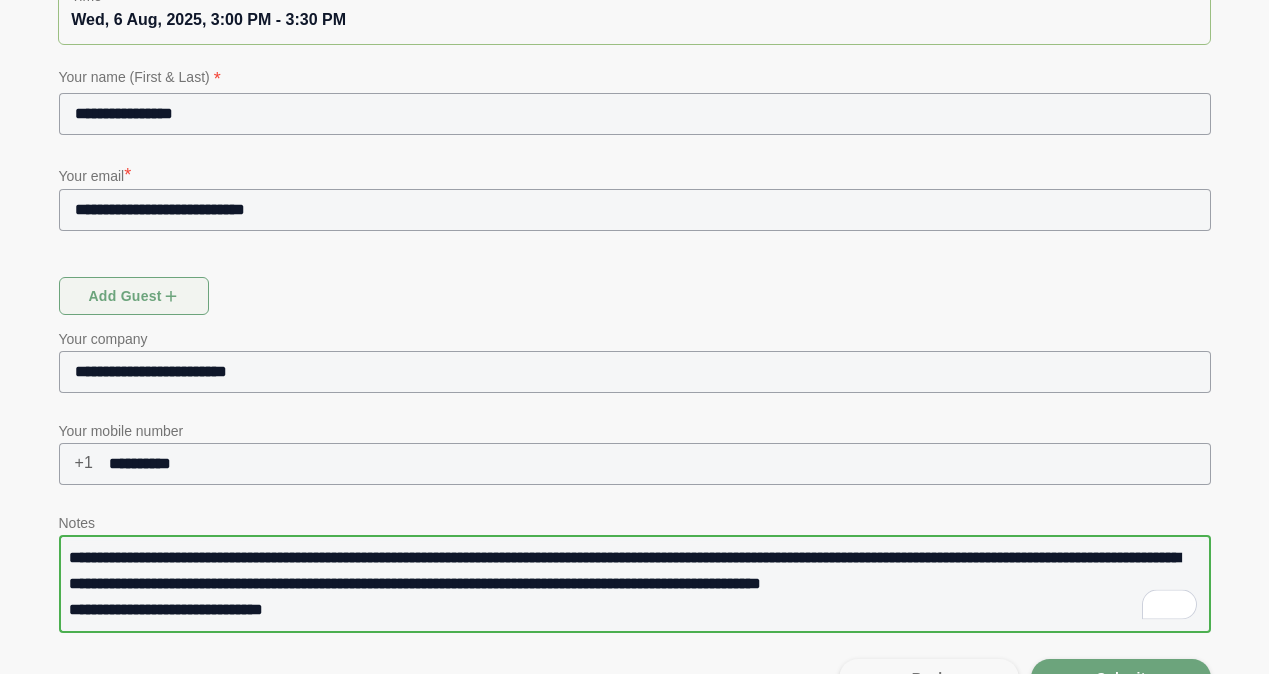click on "**********" 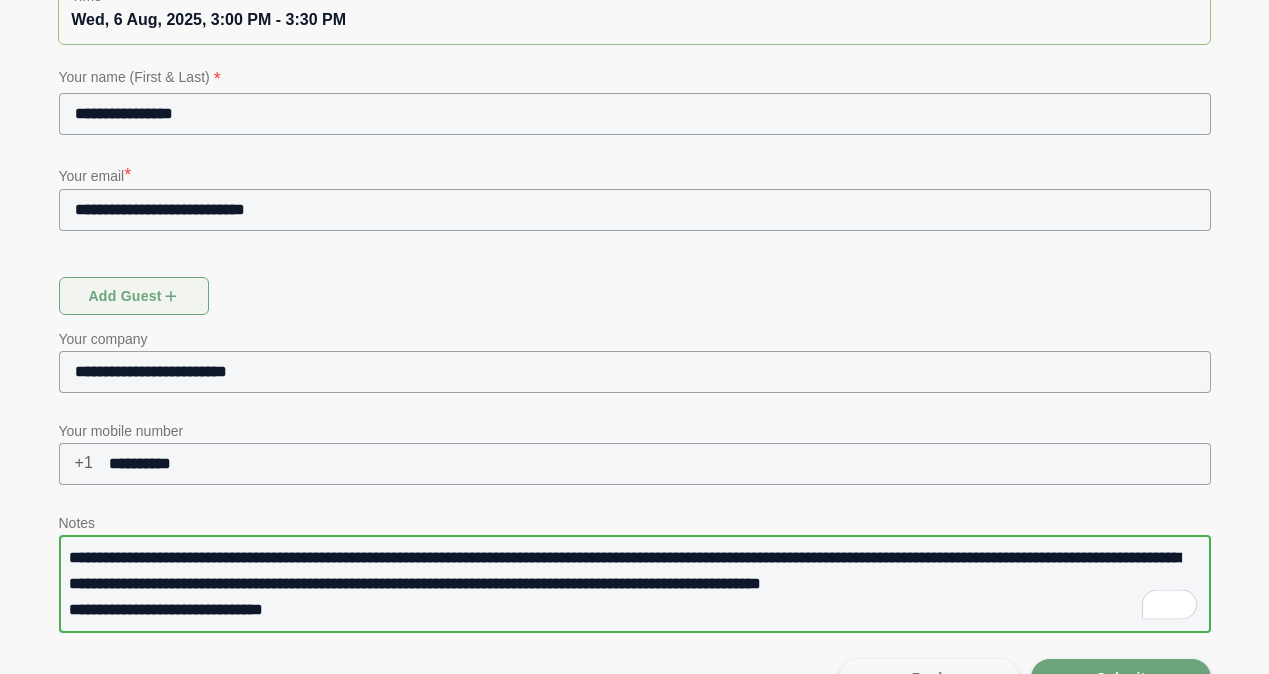 drag, startPoint x: 889, startPoint y: 548, endPoint x: 1006, endPoint y: 541, distance: 117.20921 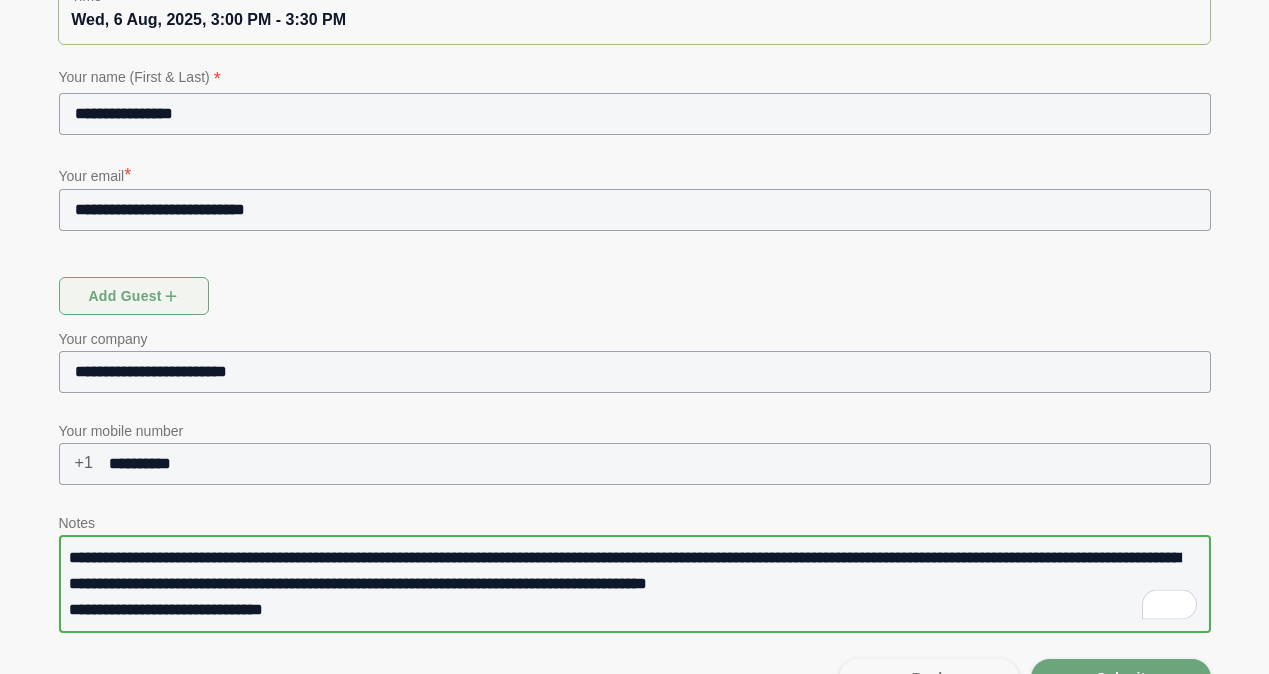 type on "**********" 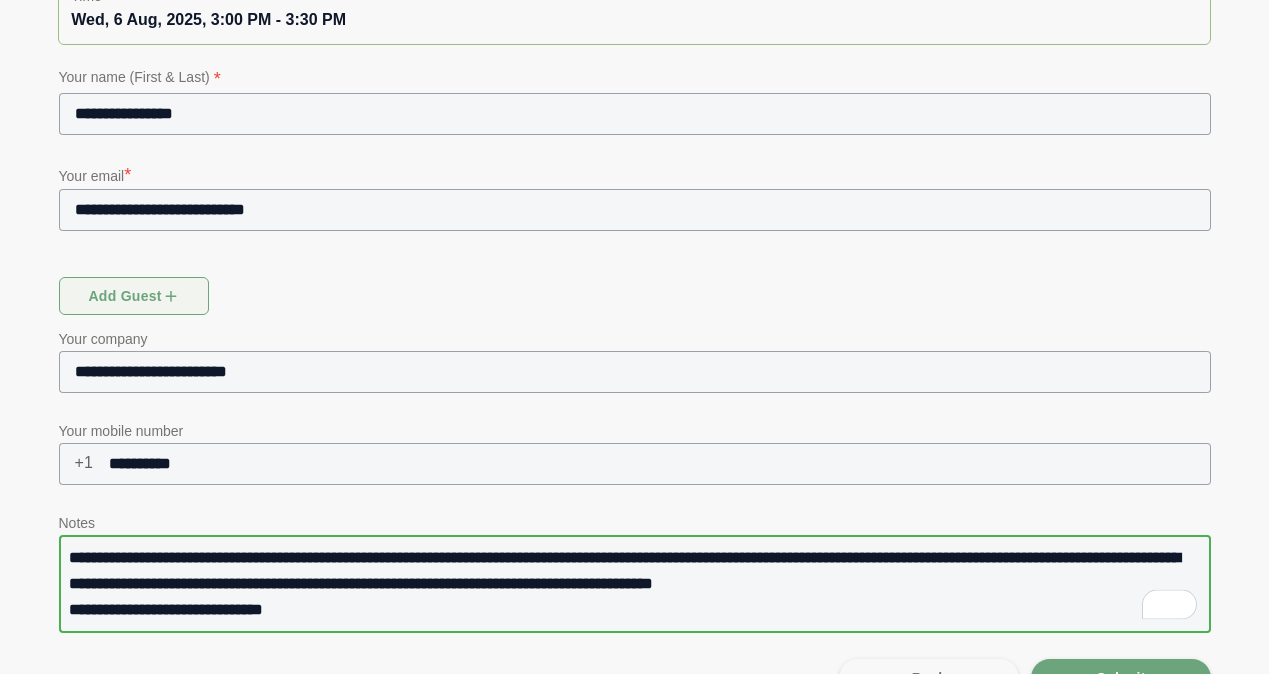 type on "**********" 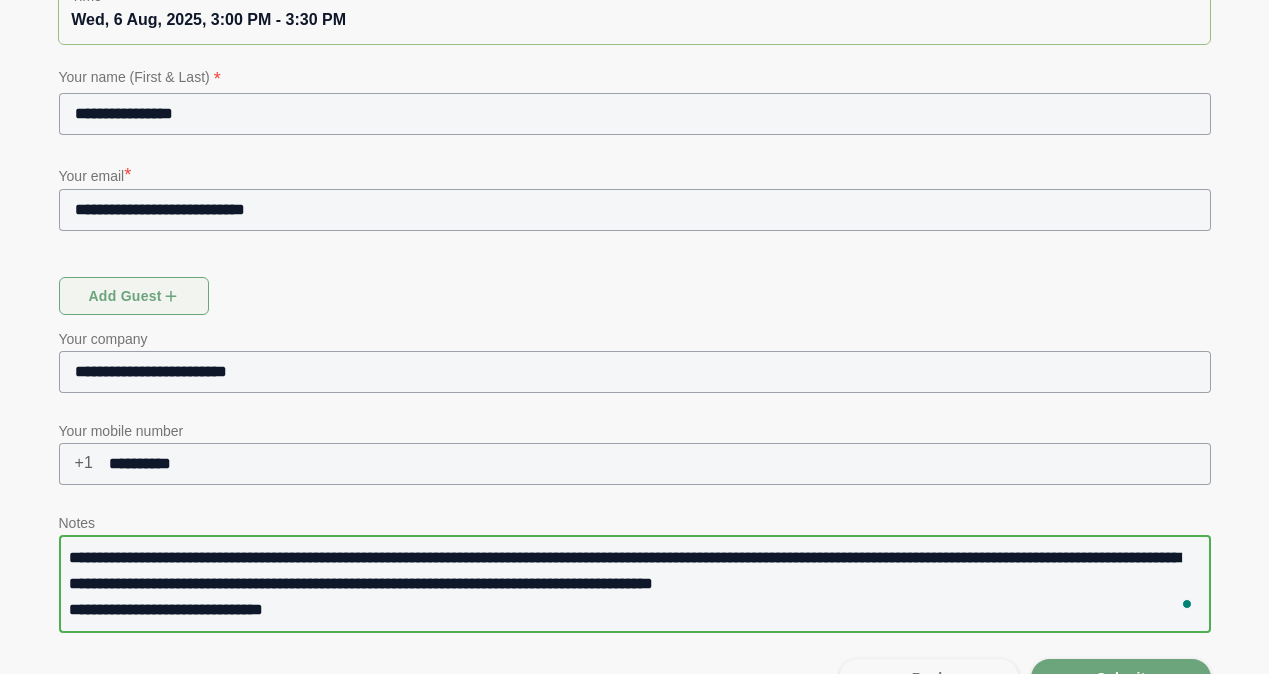 type on "**********" 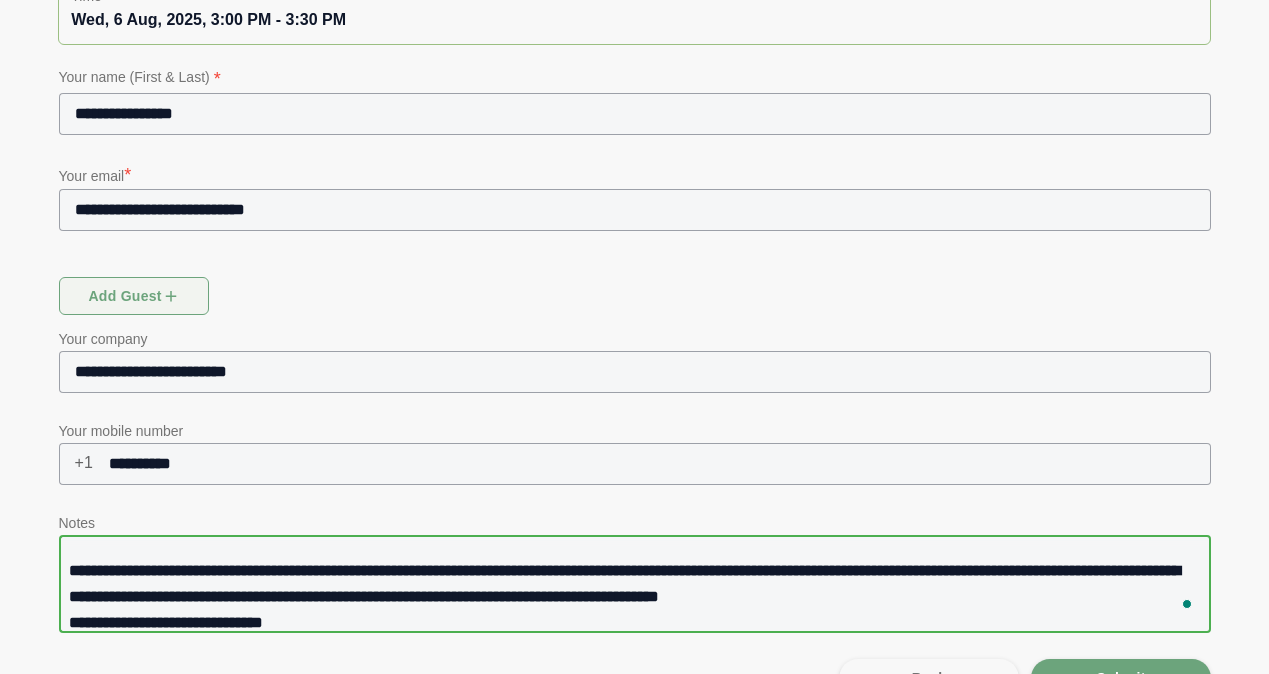 type on "**********" 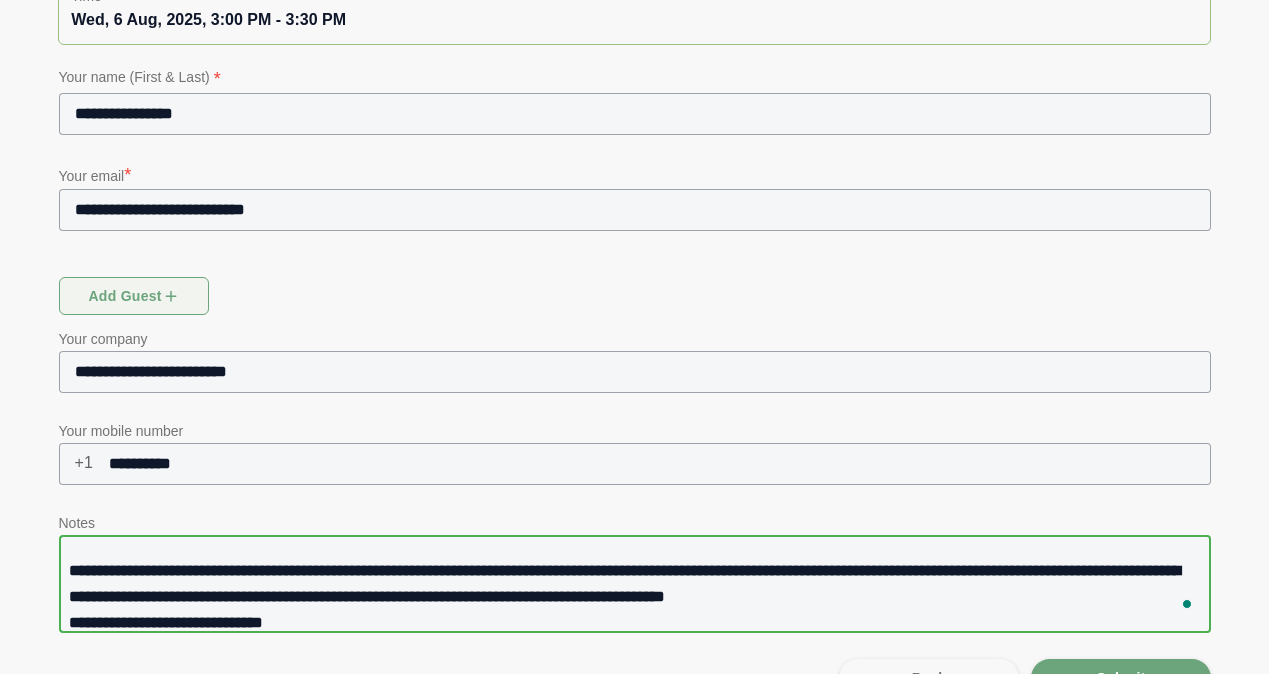 type on "**********" 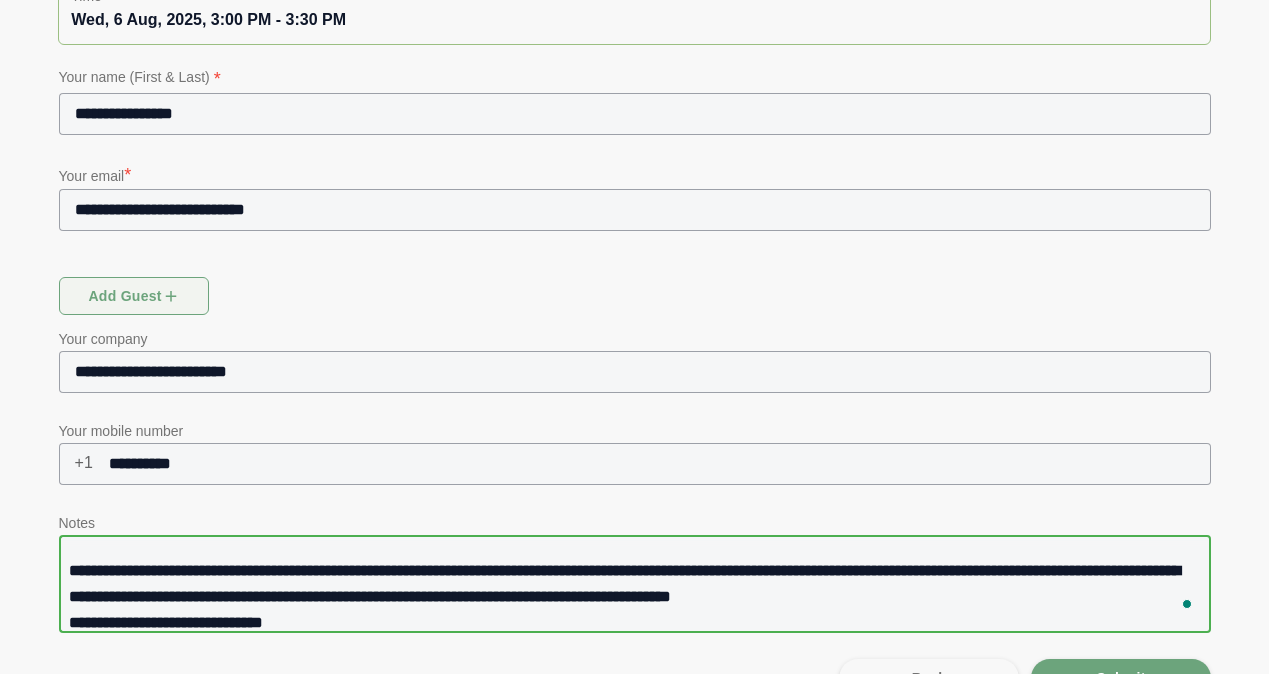 type on "**********" 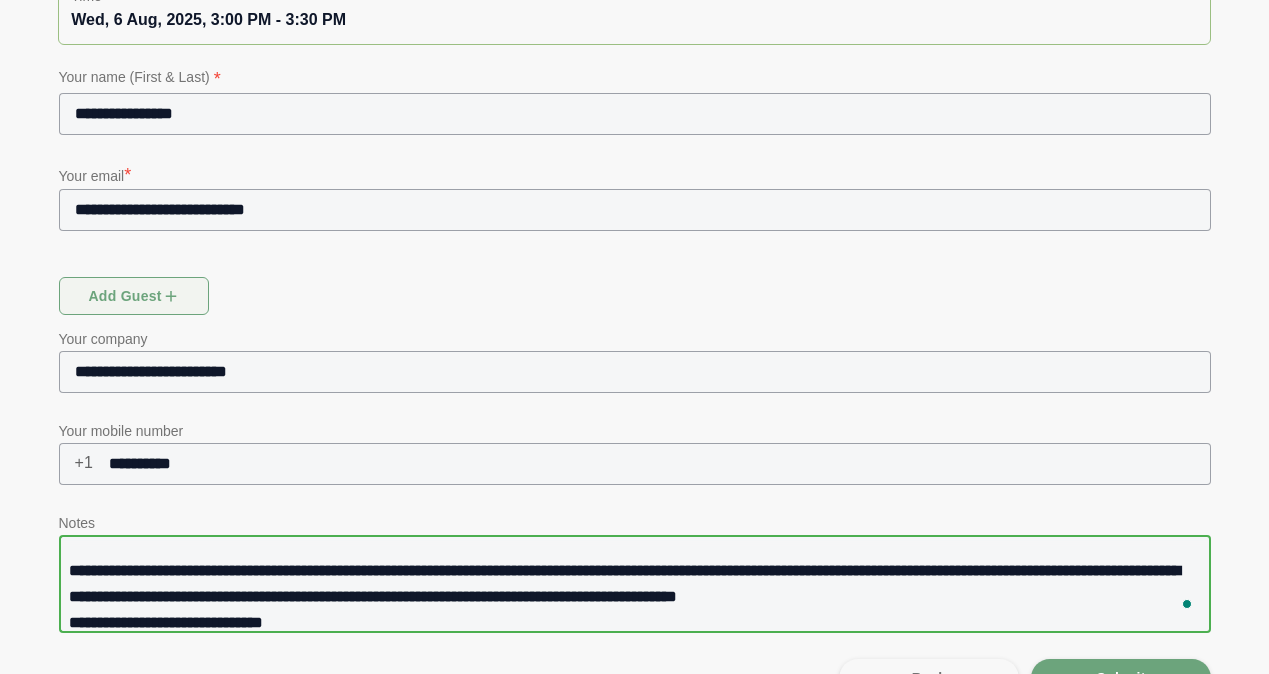 type on "**********" 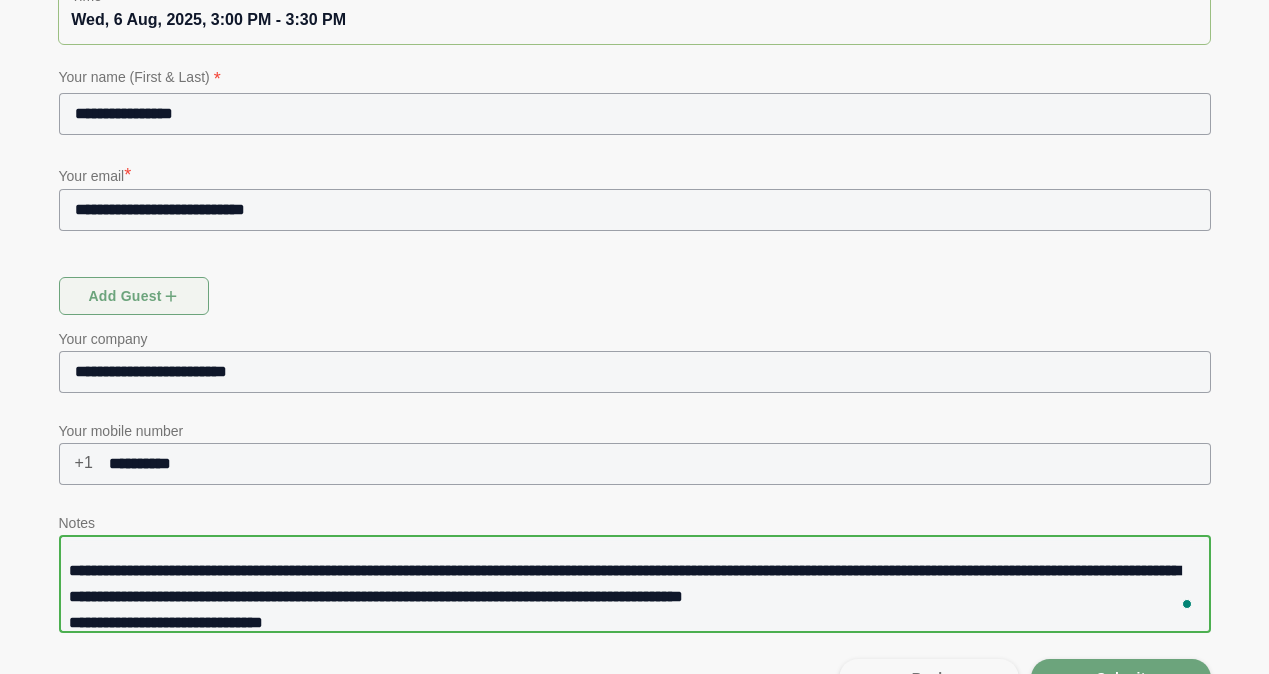 type on "**********" 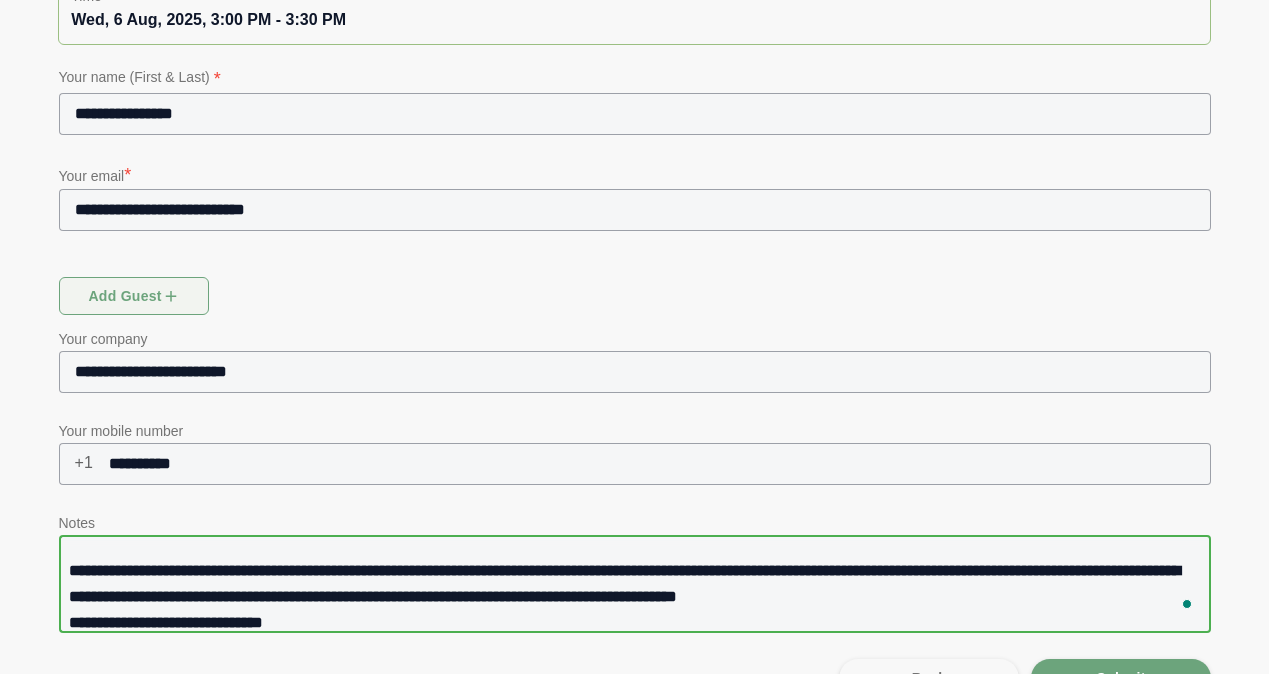 type on "**********" 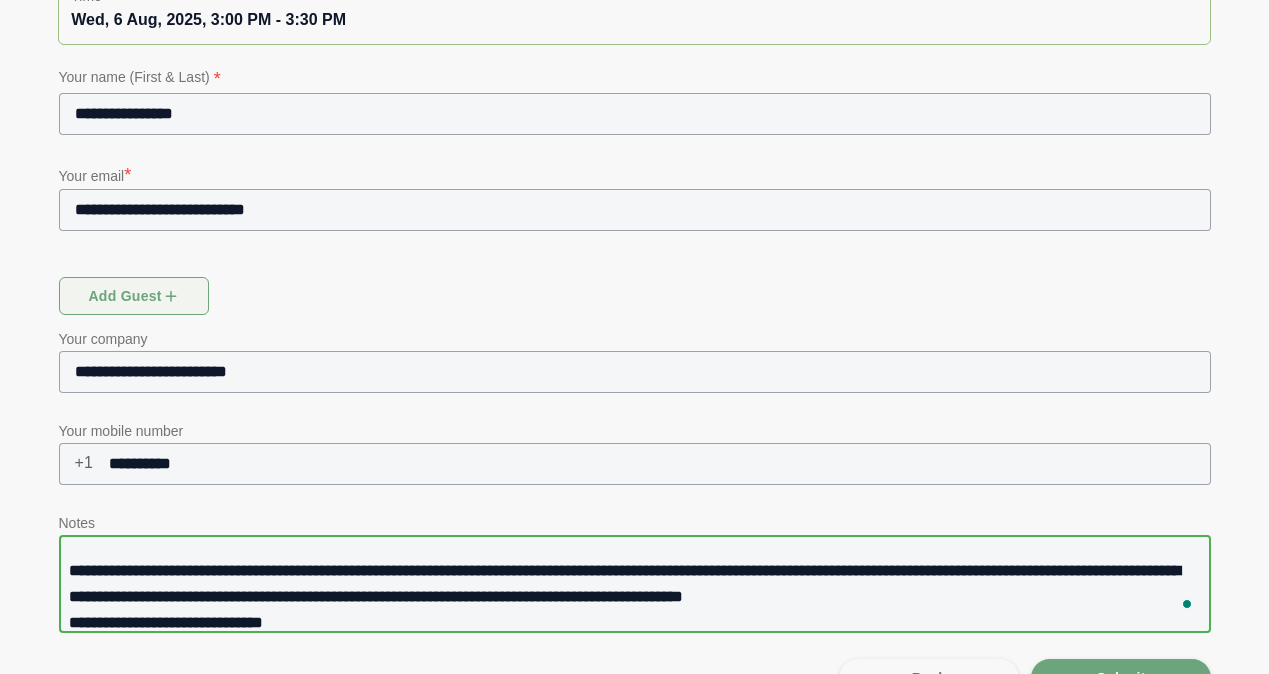 type on "**********" 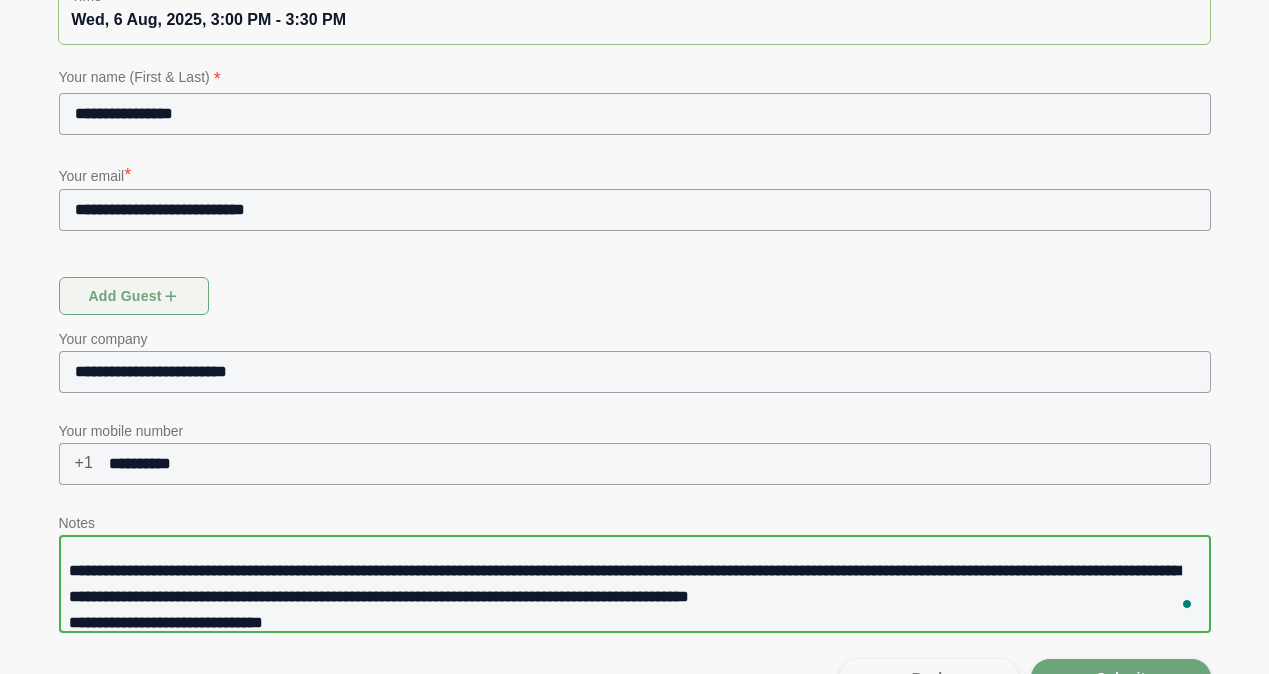 type on "**********" 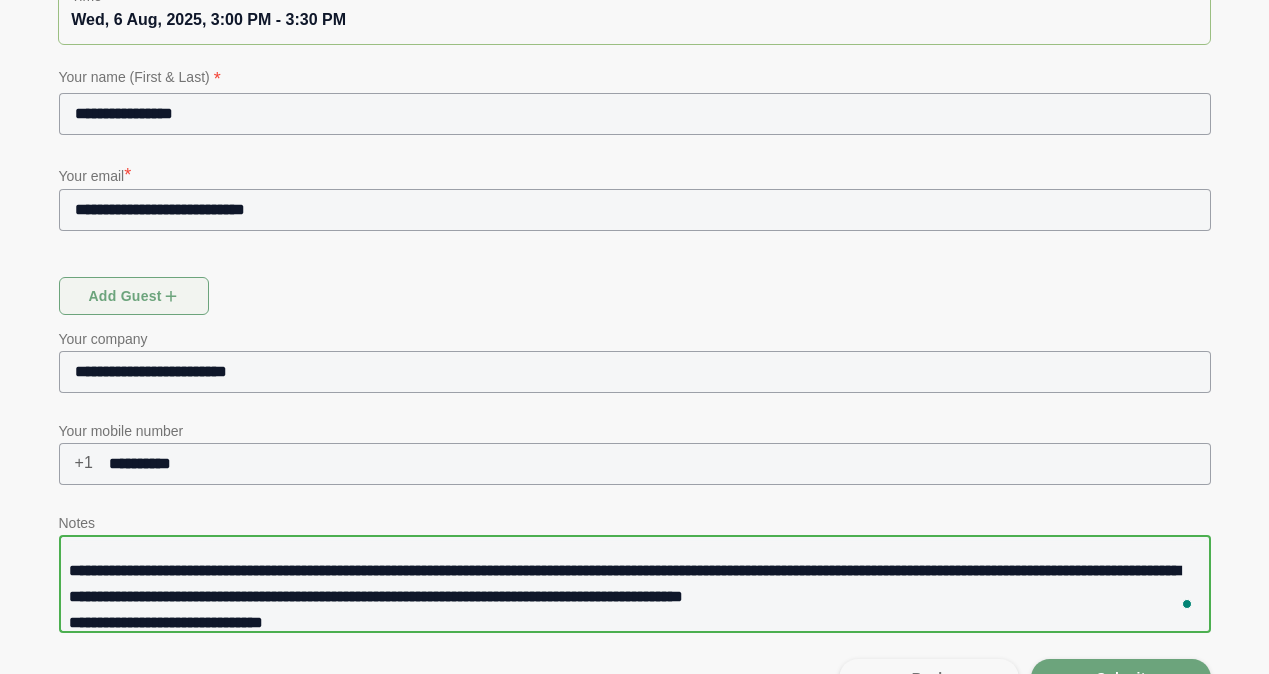 type on "**********" 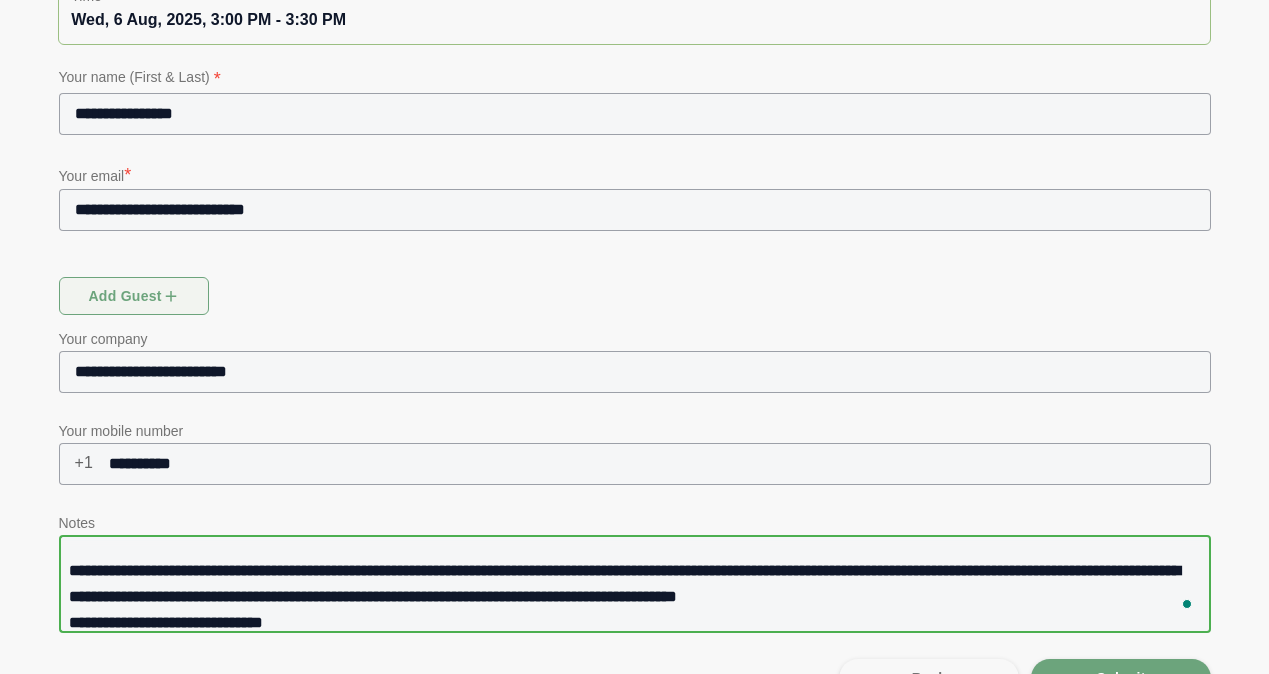 type on "**********" 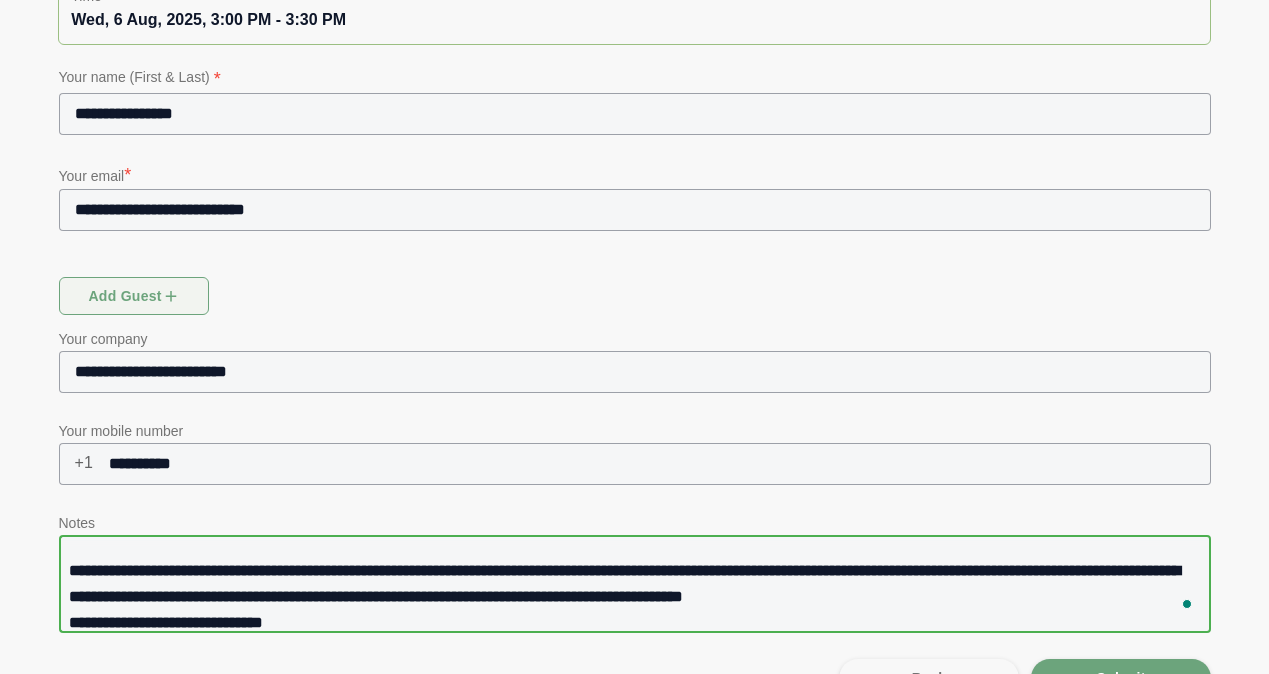 type on "**********" 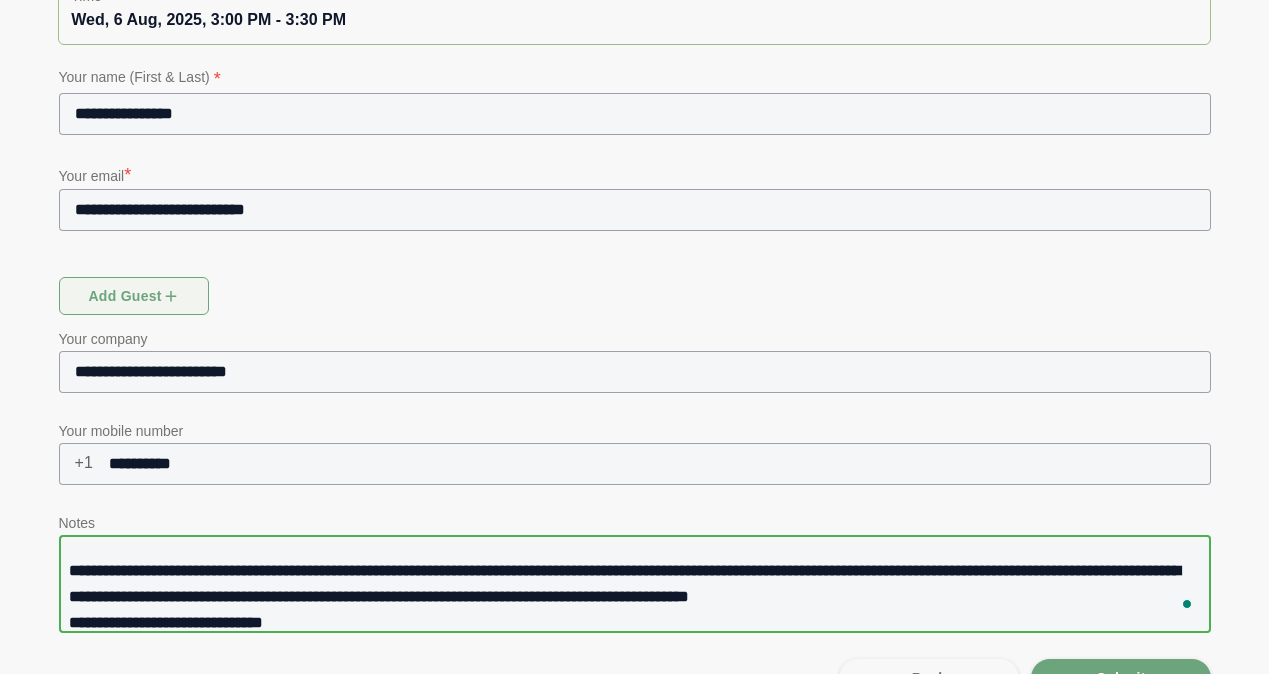 type on "**********" 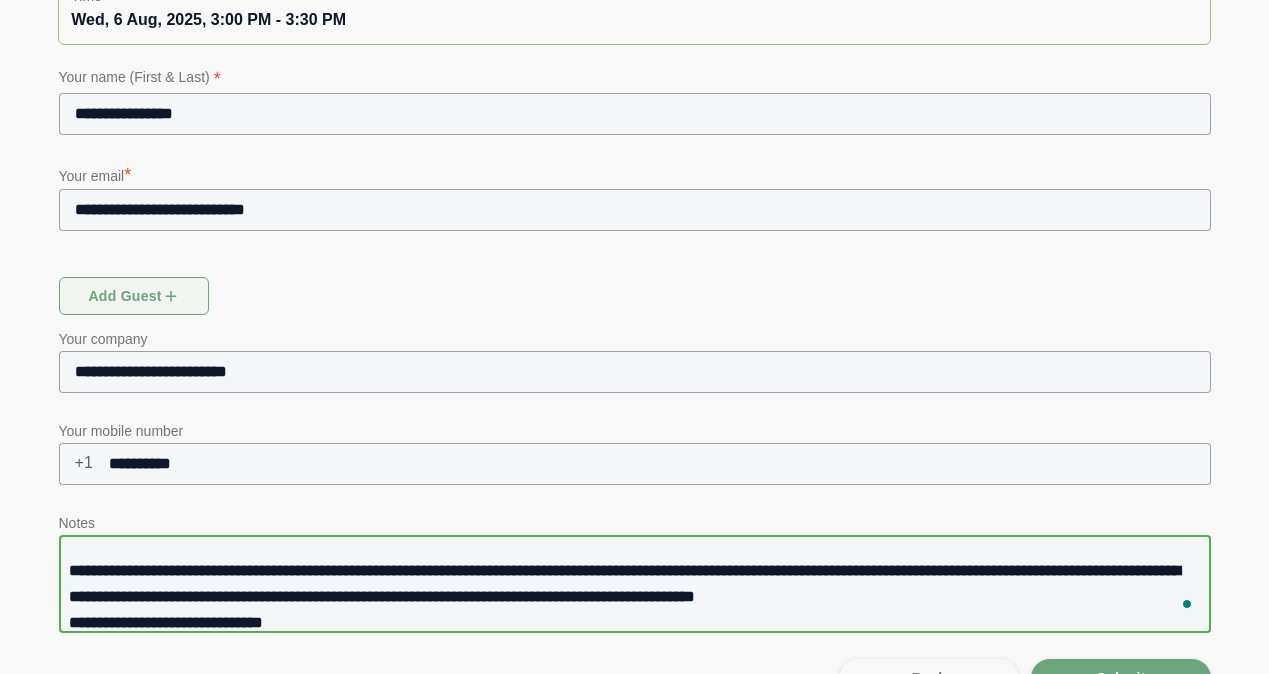 type on "**********" 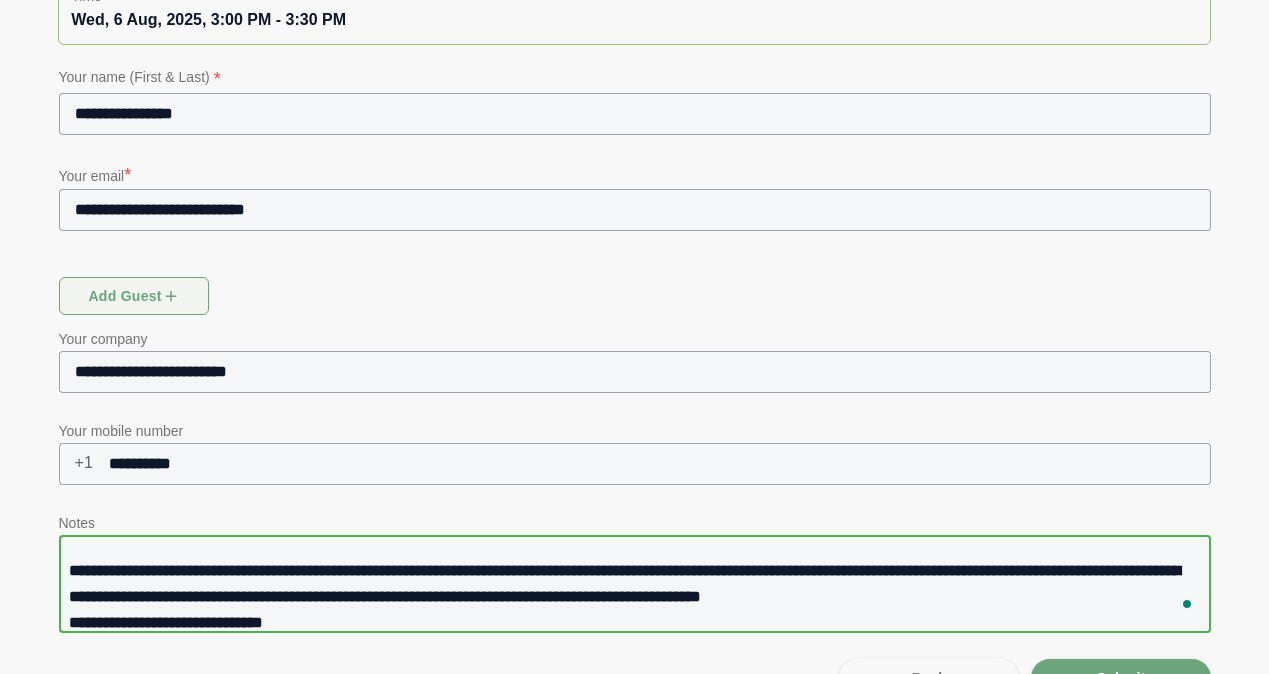 type on "**********" 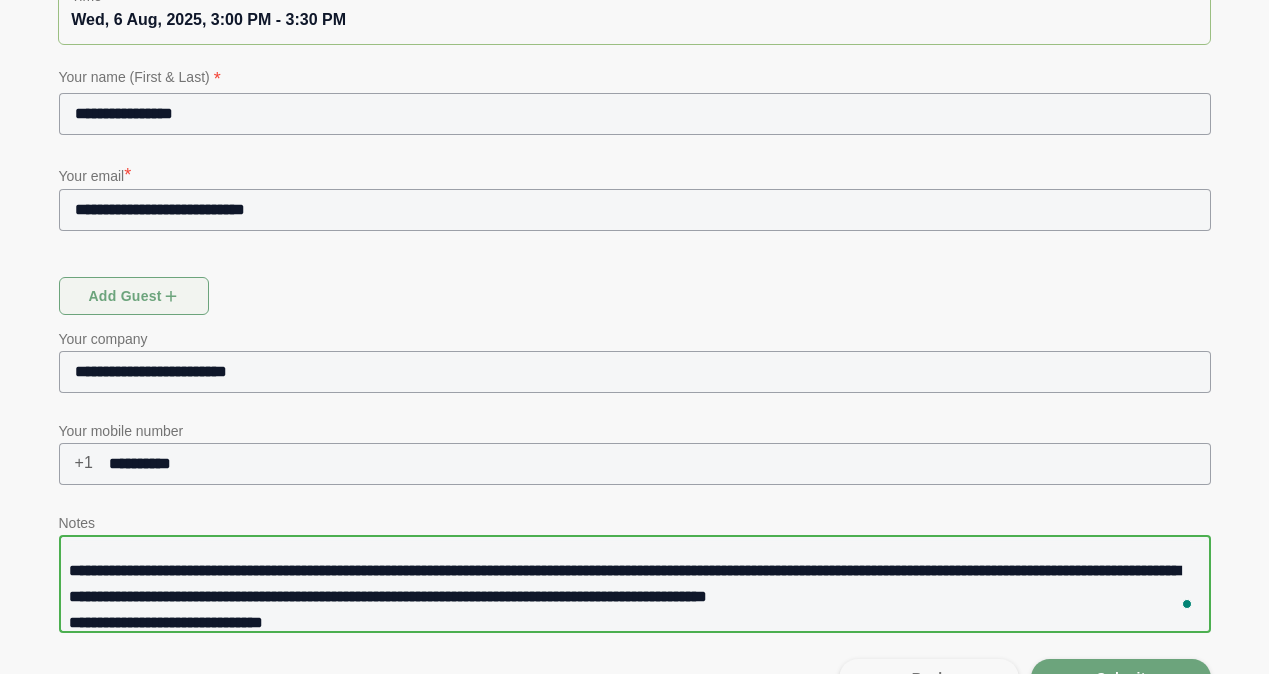 type on "**********" 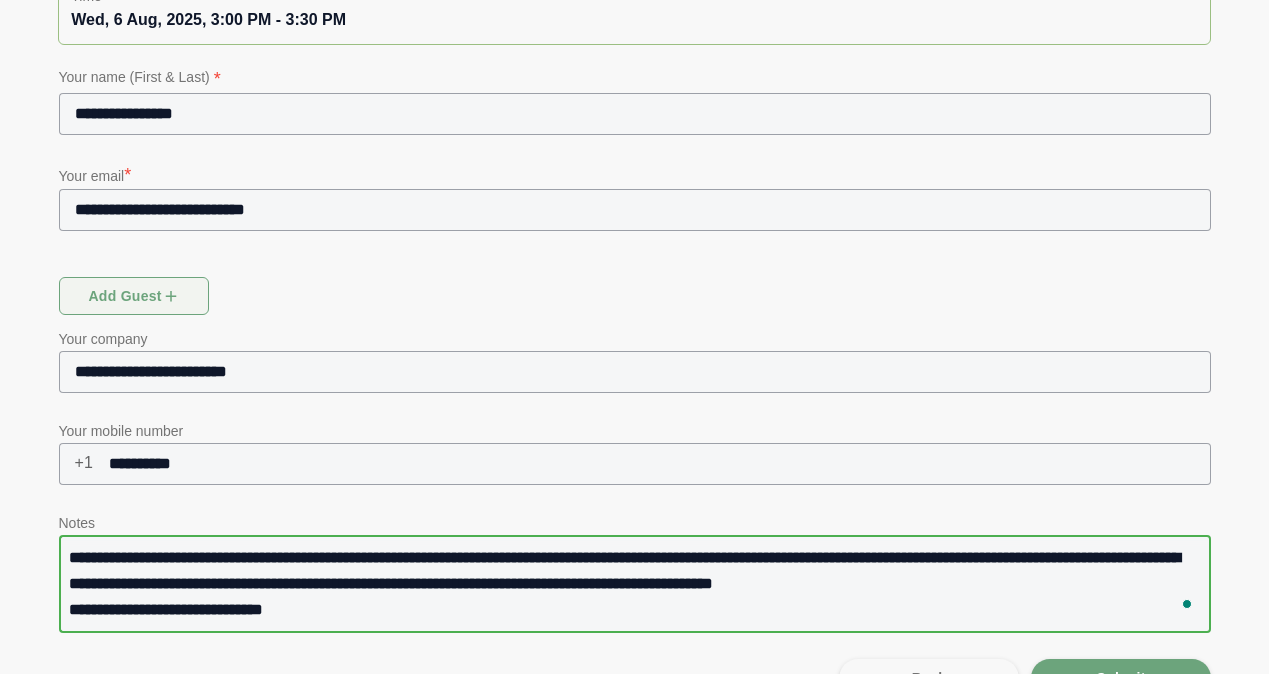 type on "**********" 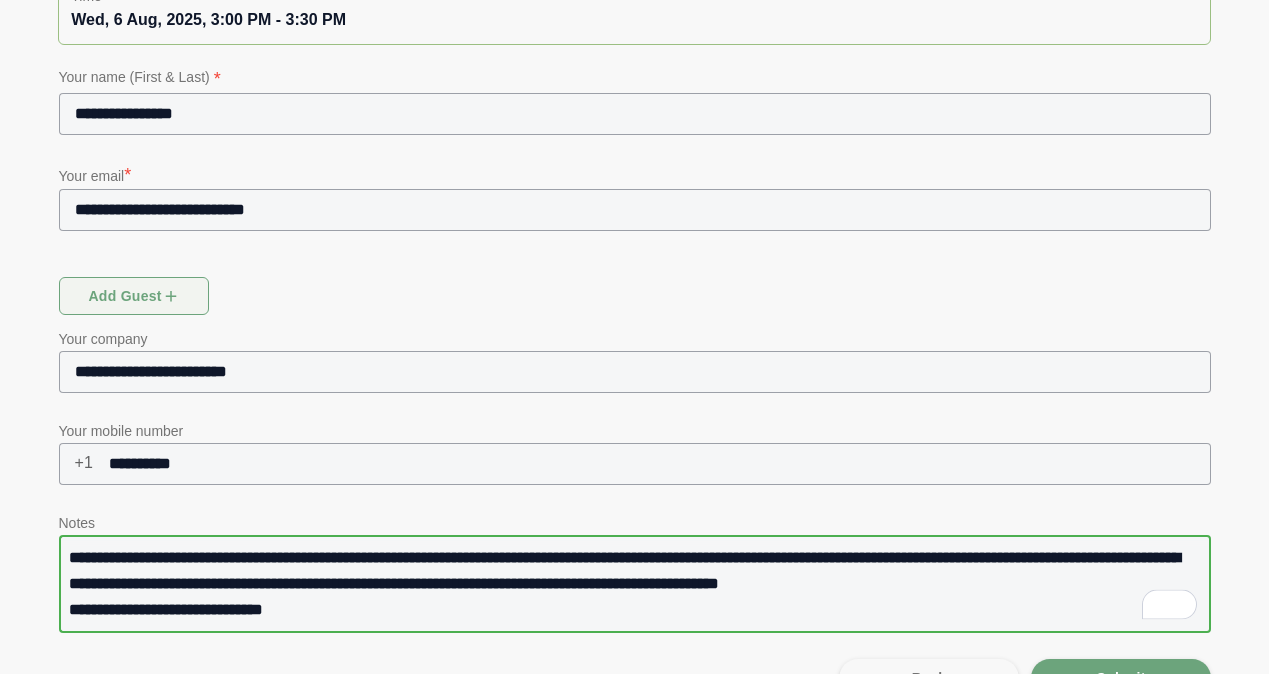 click on "**********" 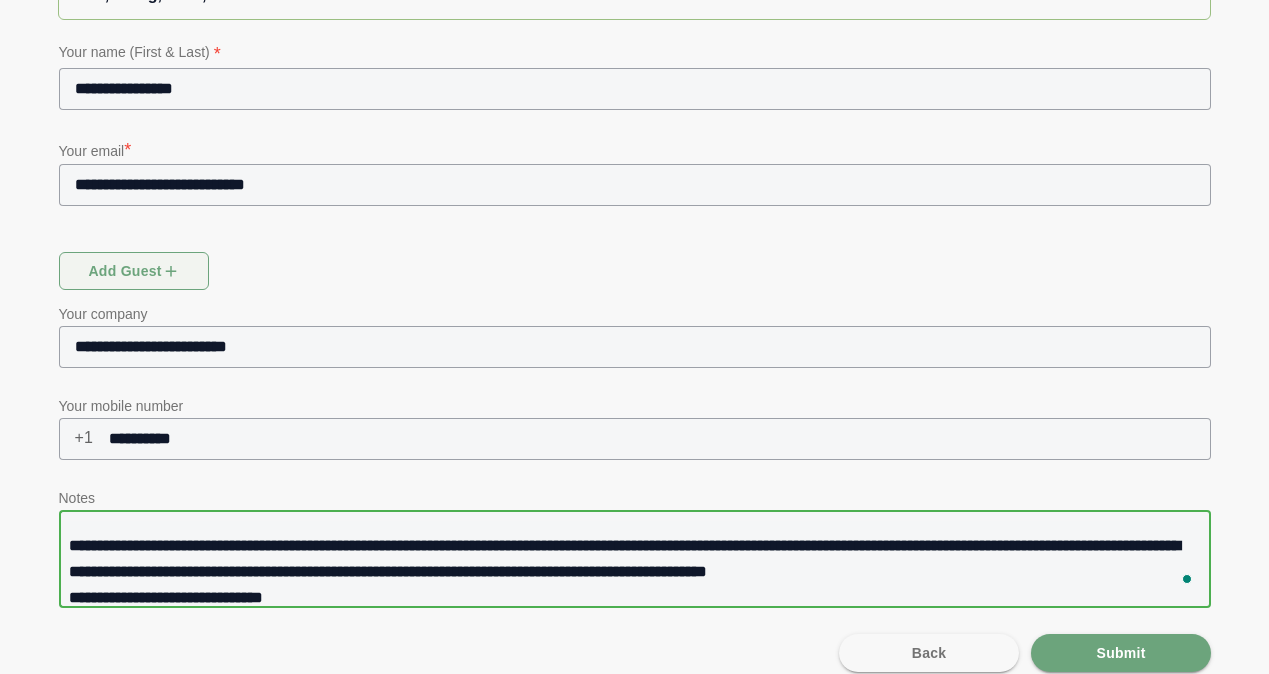 drag, startPoint x: 422, startPoint y: 564, endPoint x: 428, endPoint y: 654, distance: 90.199776 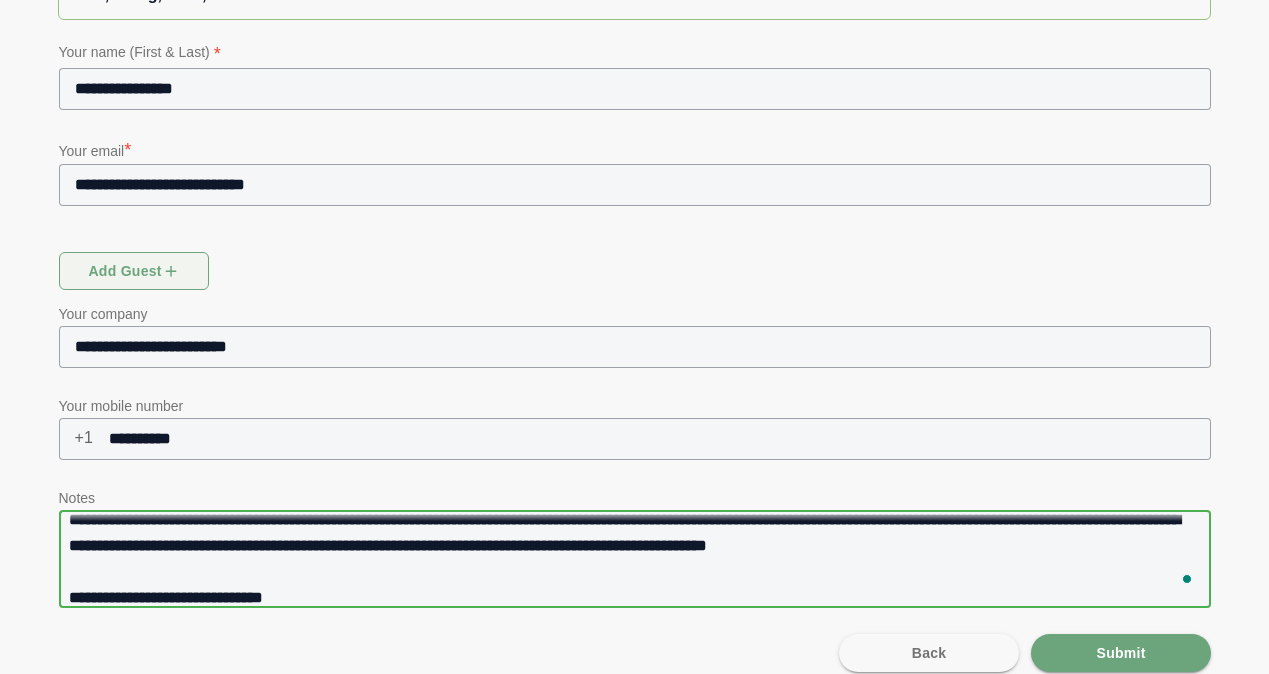 drag, startPoint x: 993, startPoint y: 563, endPoint x: 987, endPoint y: 552, distance: 12.529964 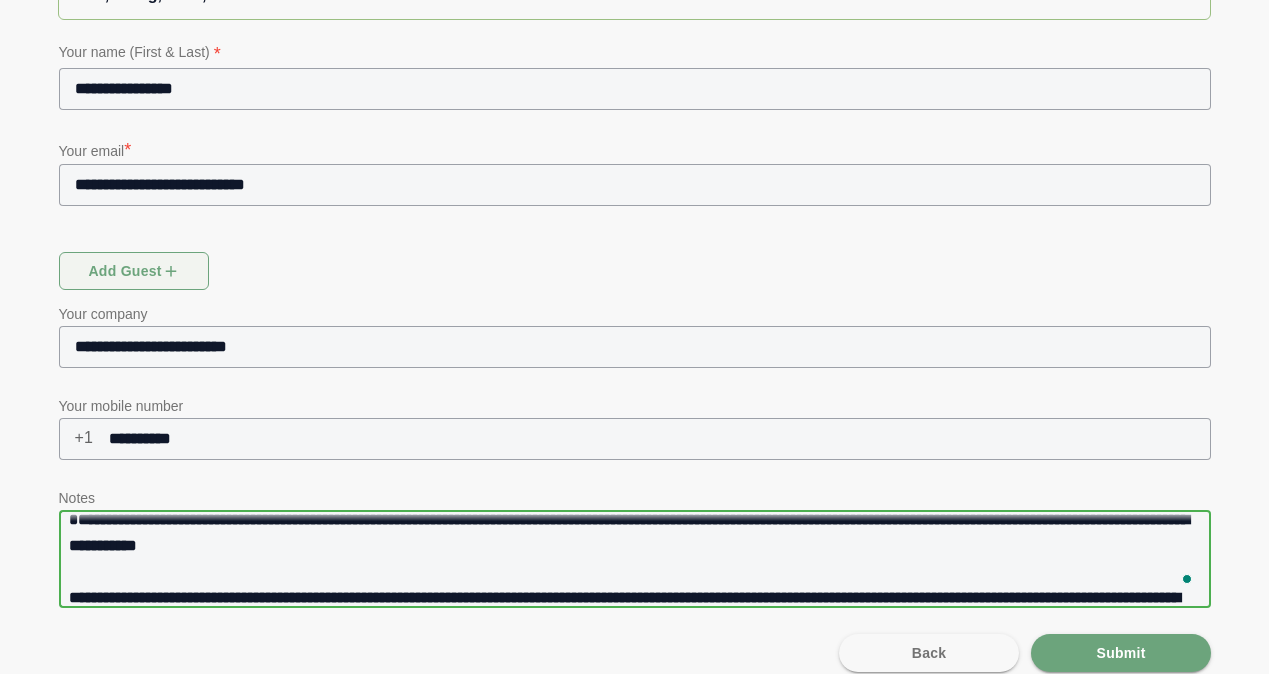 type on "**********" 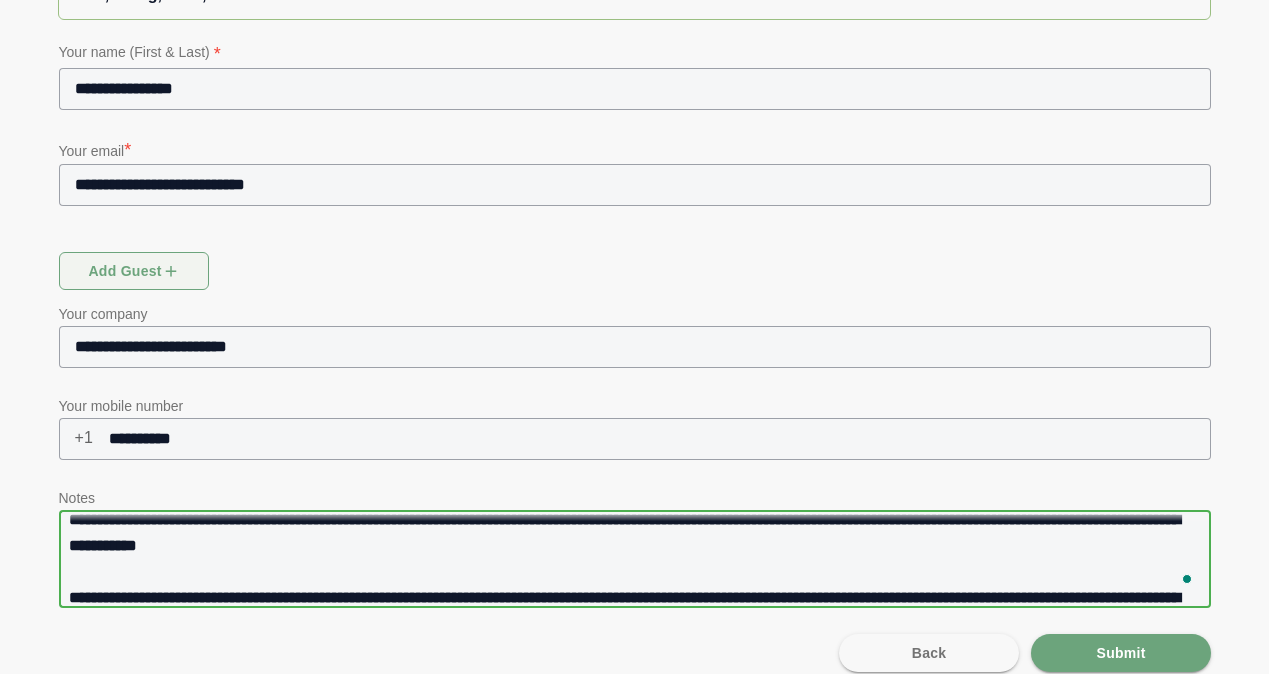 type on "**********" 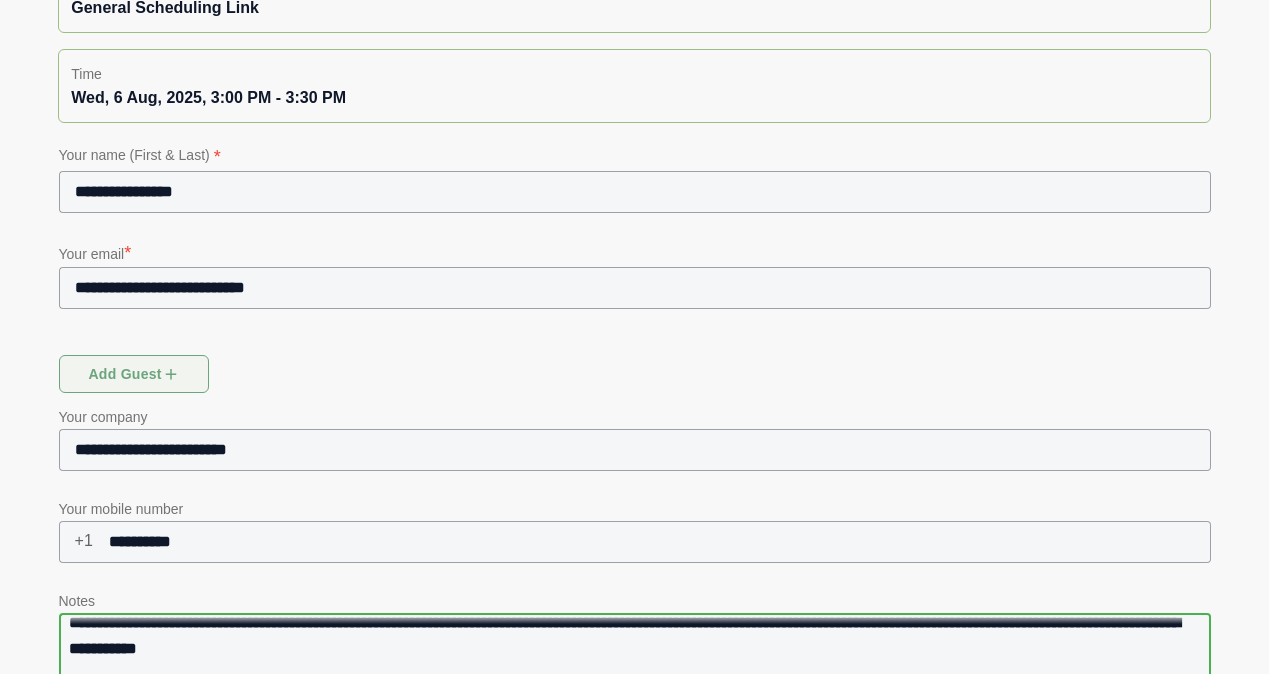 type on "**********" 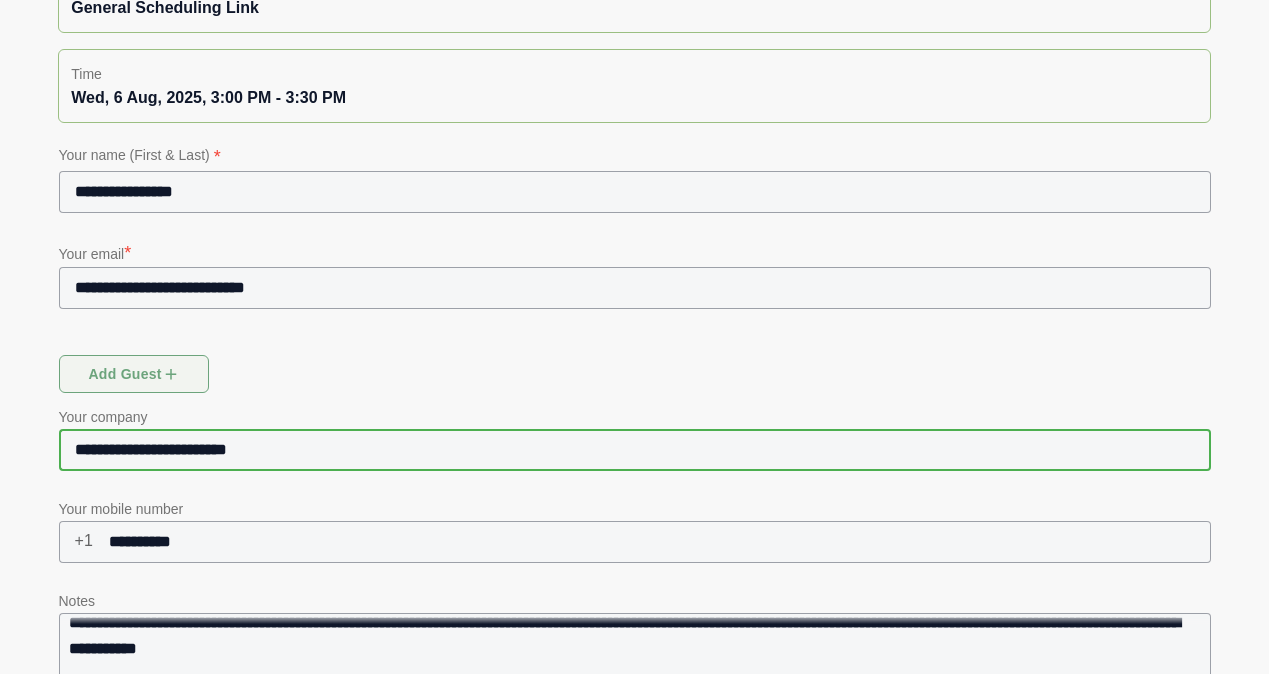 click on "**********" 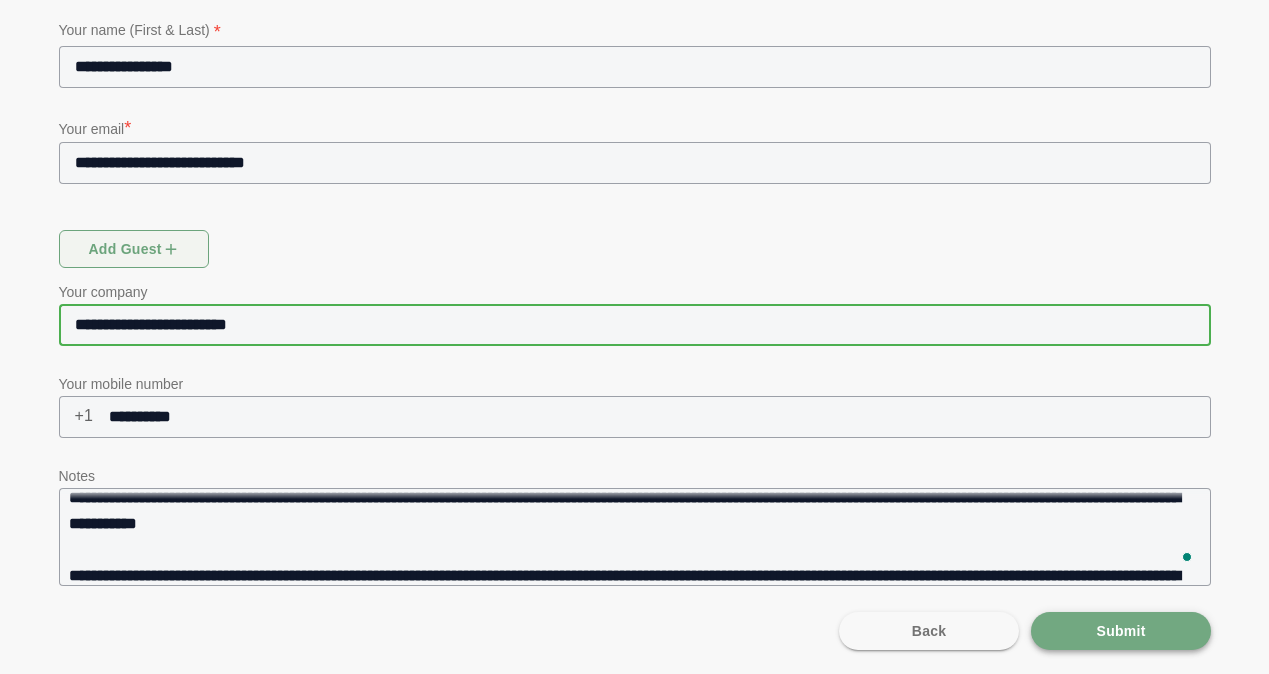 click on "Submit" 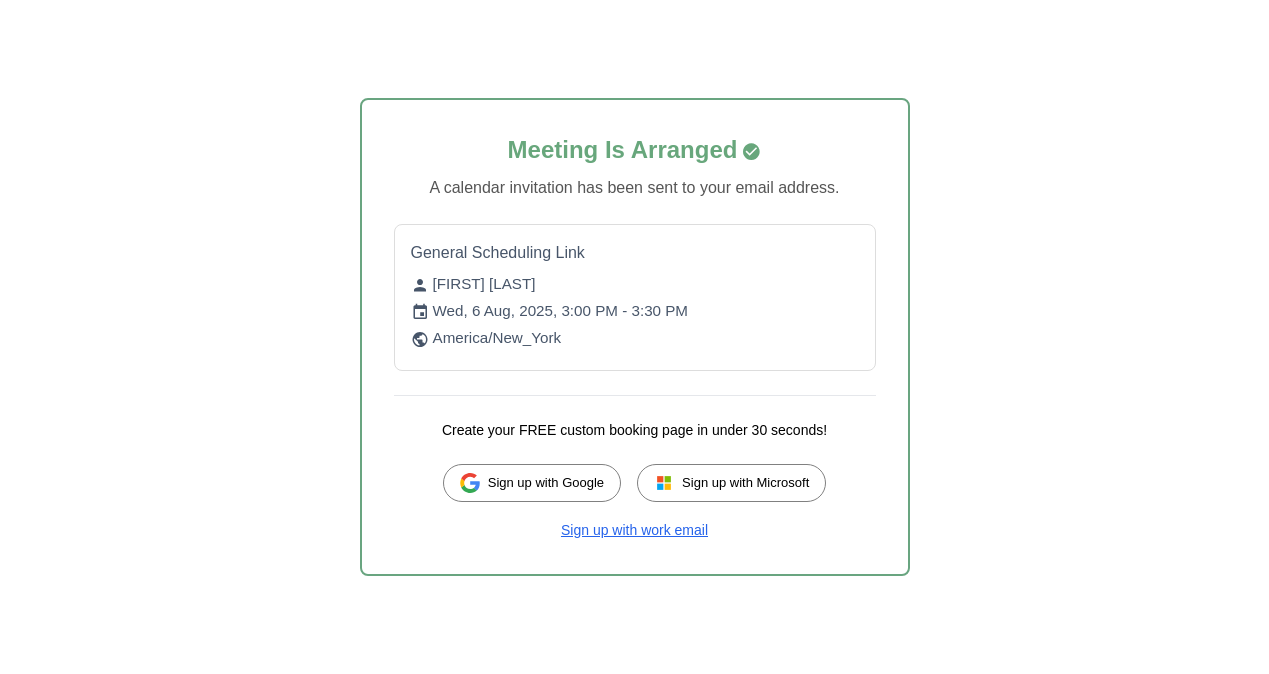 click on "Sign up with Google" at bounding box center (532, 483) 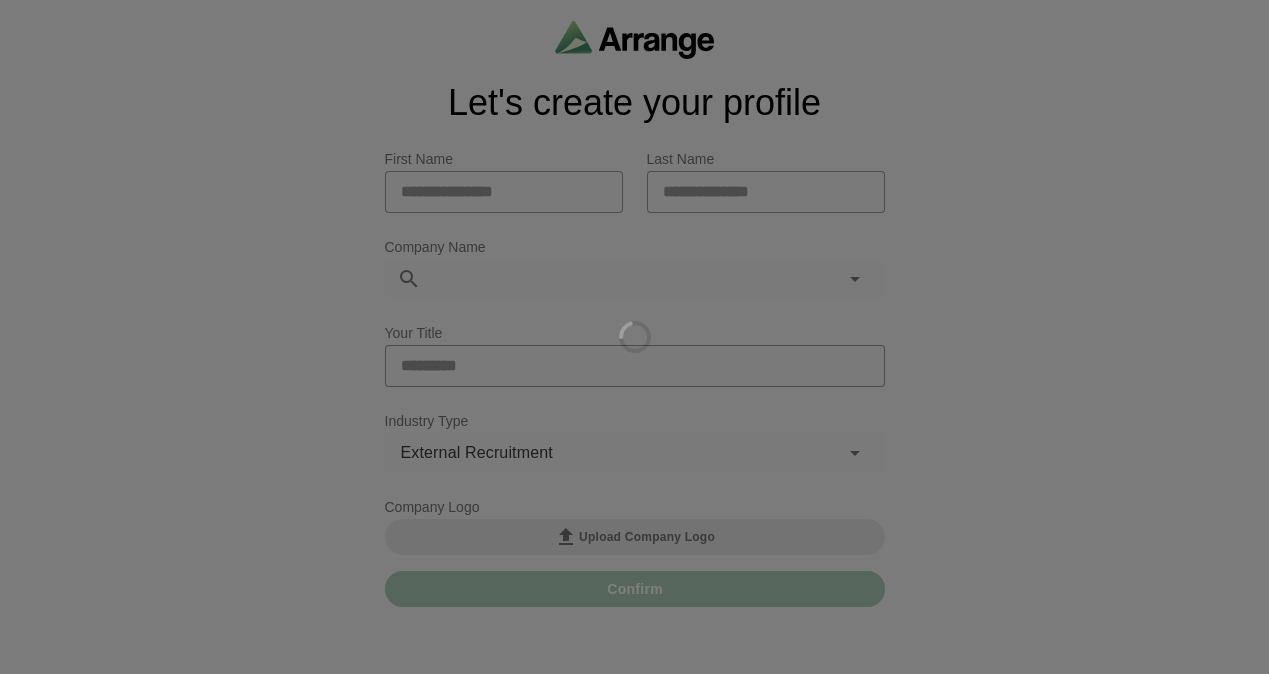 scroll, scrollTop: 0, scrollLeft: 0, axis: both 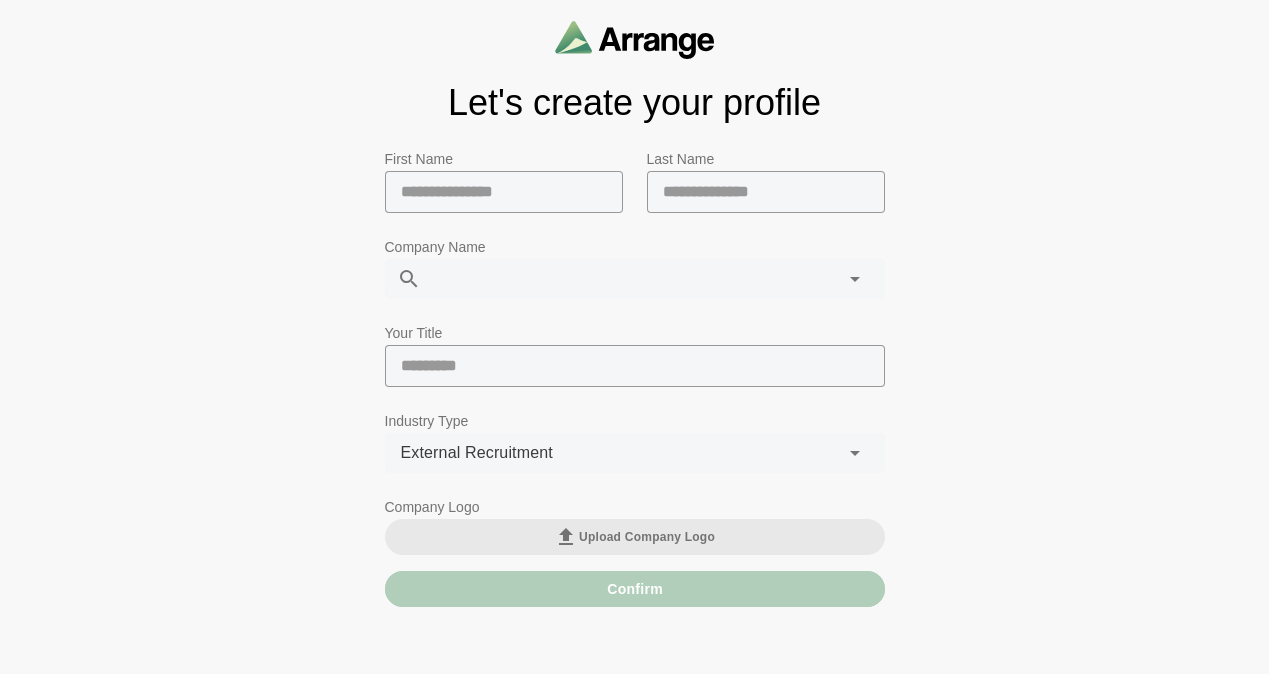 click 